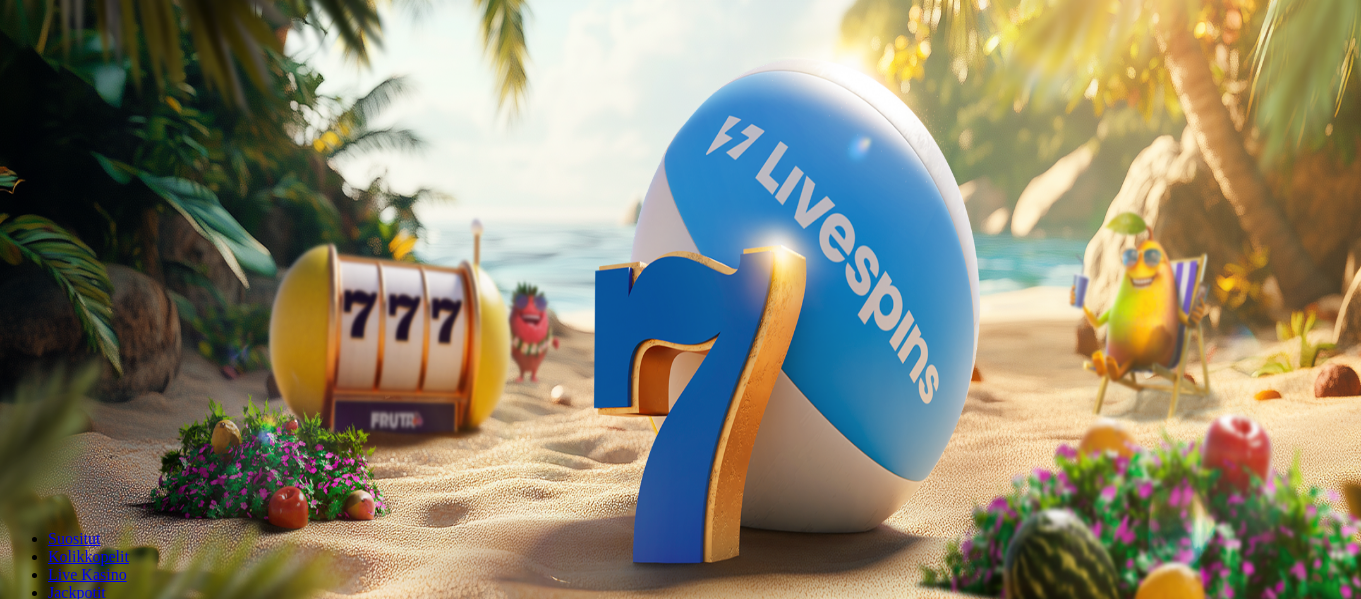 scroll, scrollTop: 0, scrollLeft: 0, axis: both 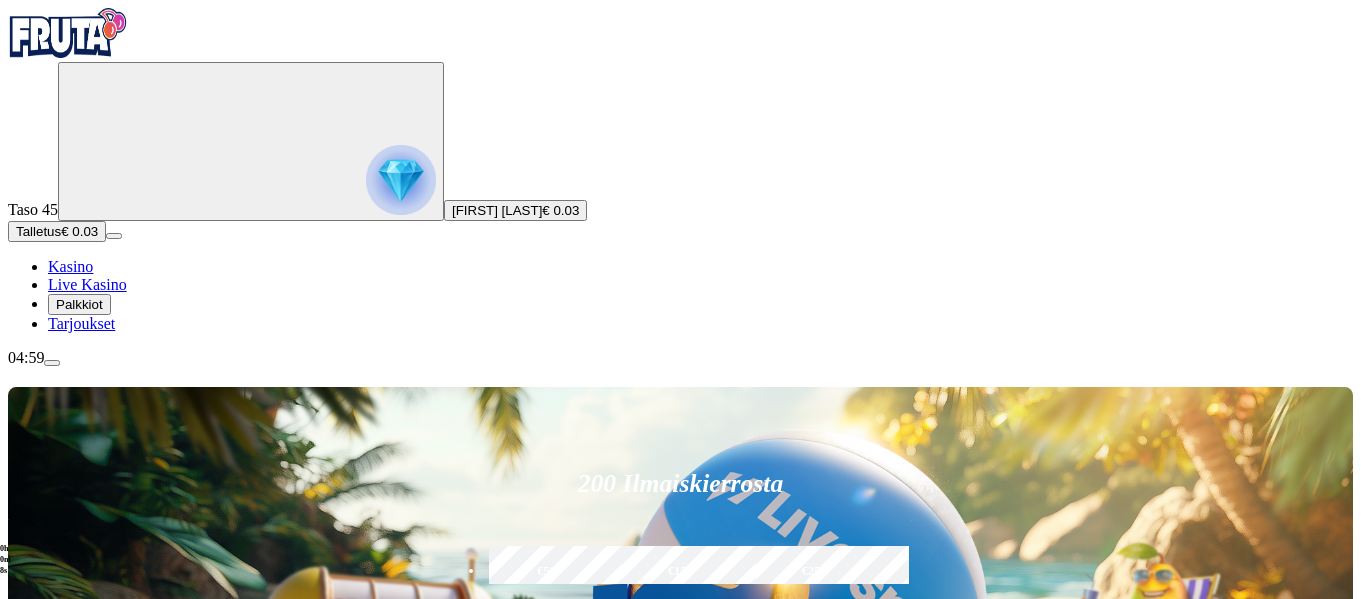 click on "Talletus" at bounding box center (38, 231) 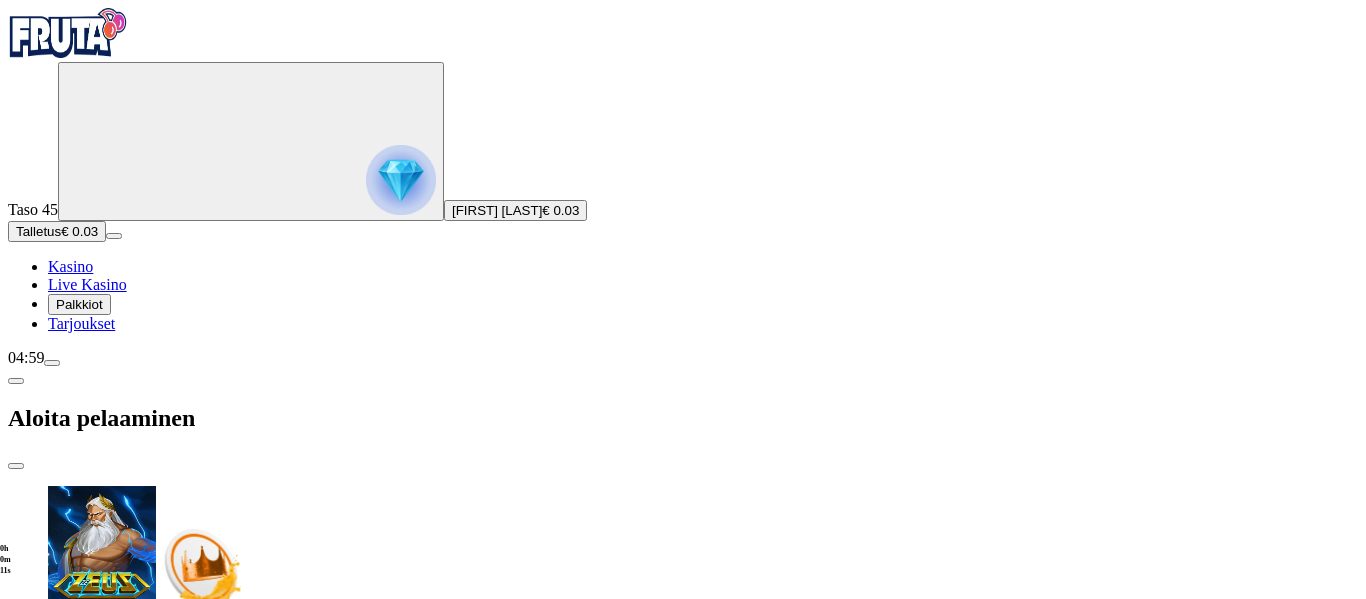 drag, startPoint x: 293, startPoint y: 425, endPoint x: 203, endPoint y: 415, distance: 90.55385 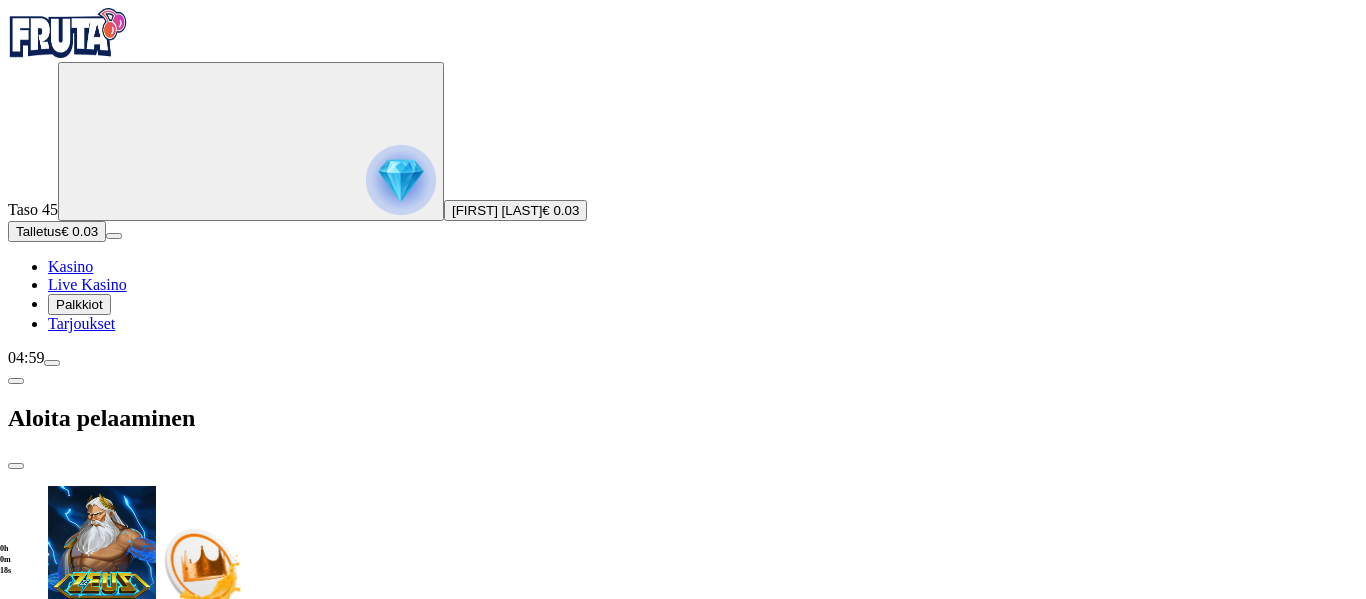 type on "**" 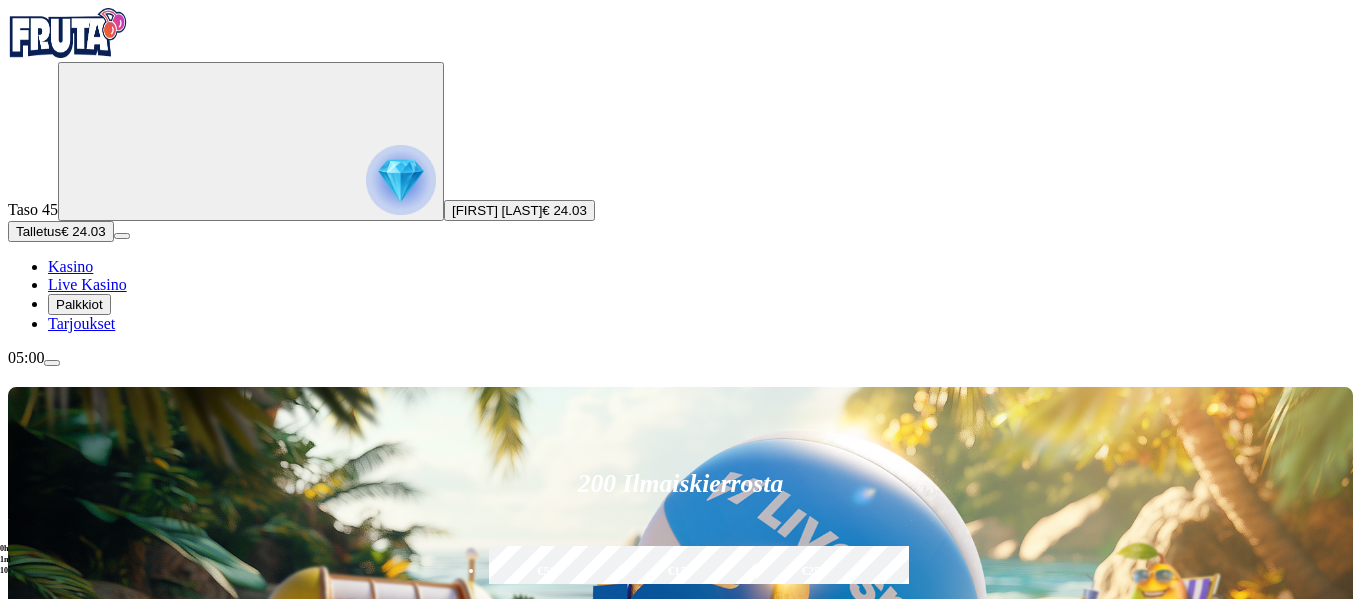 click at bounding box center [48, 1154] 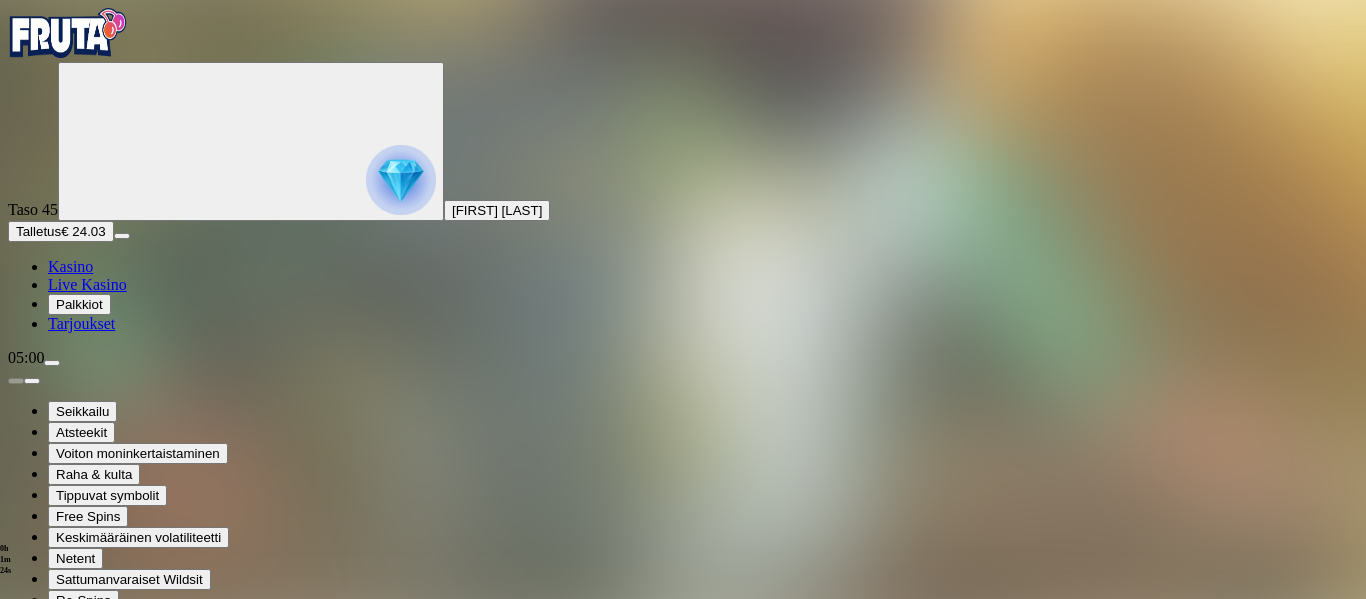 click at bounding box center [48, 1410] 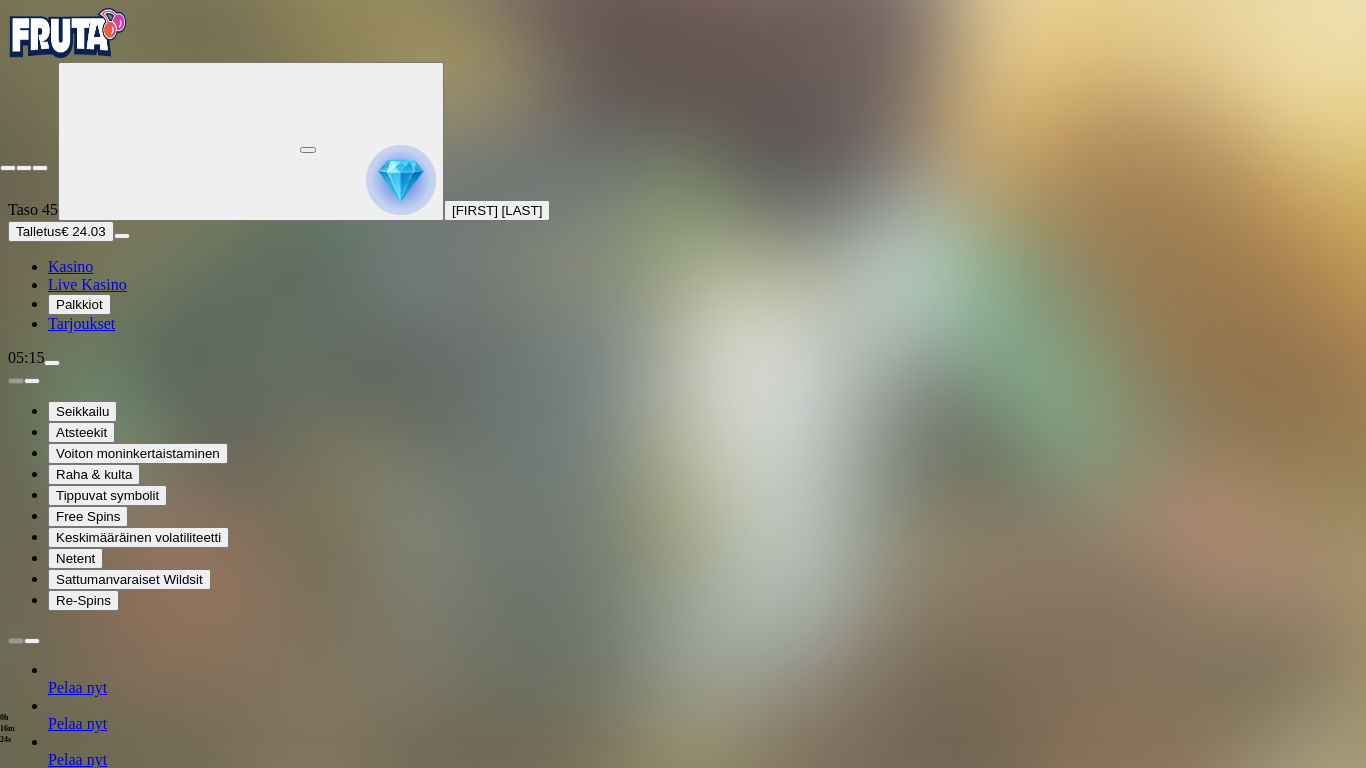 click at bounding box center [40, 168] 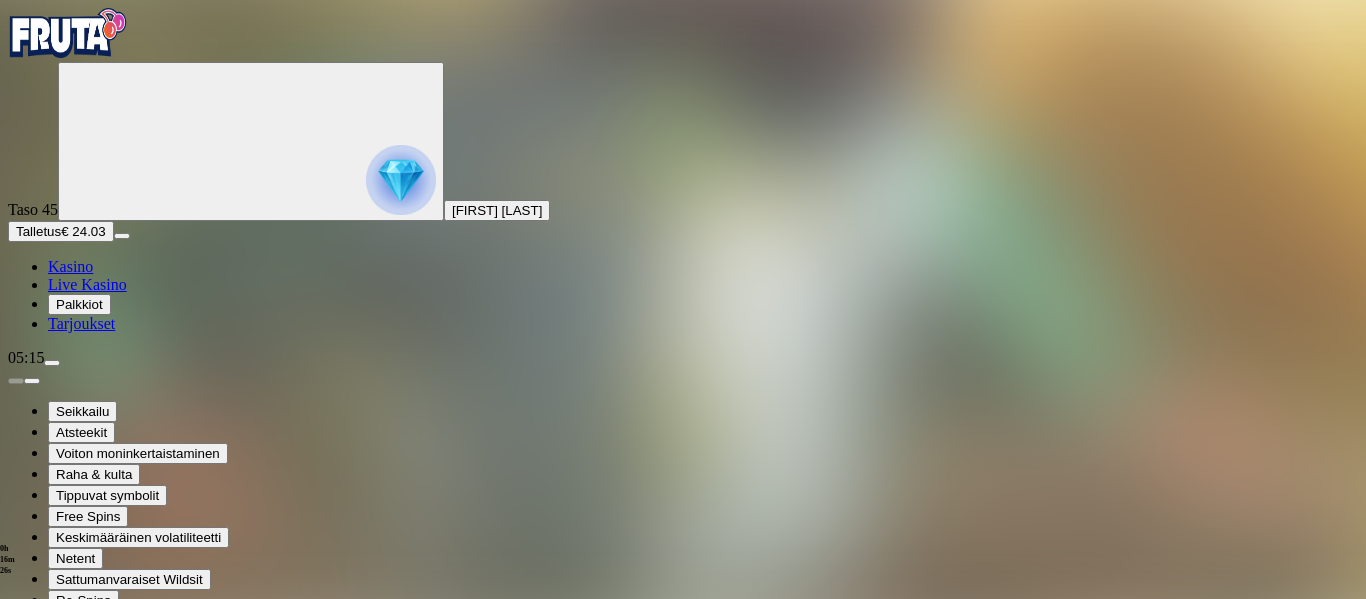click at bounding box center (16, 1410) 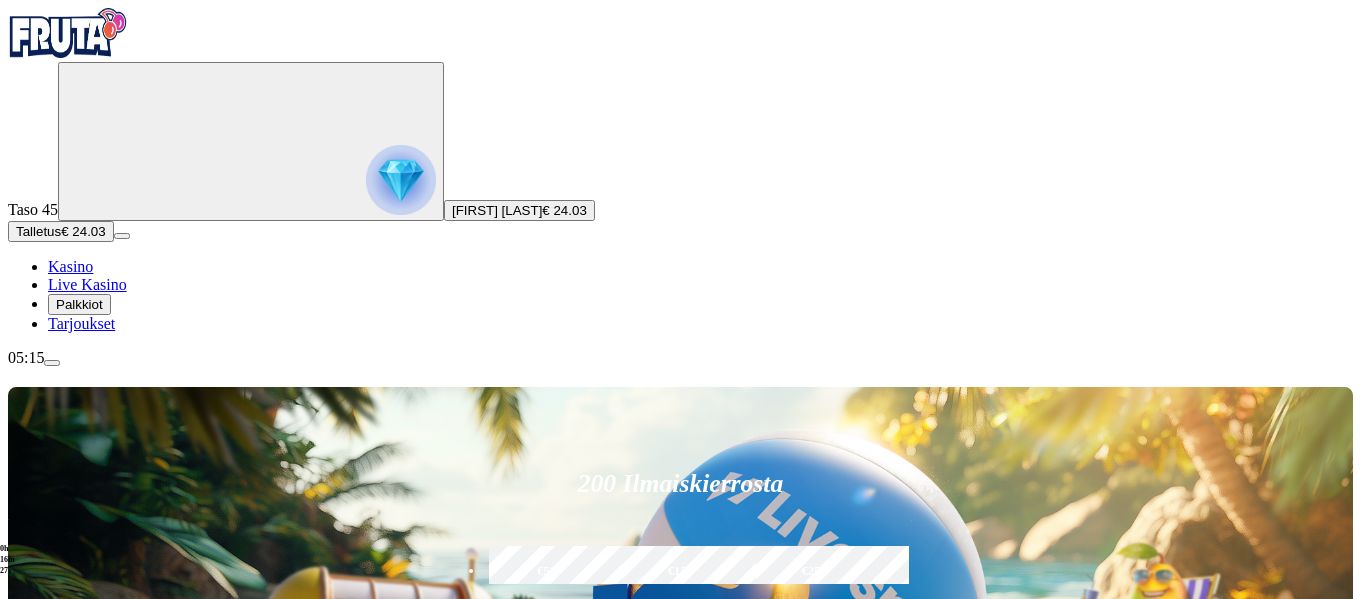 click on "200 Ilmaiskierrosta €50 €150 €250 *** € € Talleta ja pelaa 200 kierrätysvapaata ilmaiskierrosta ensitalletuksen yhteydessä. 50 kierrosta per päivä, 4 päivän ajan." at bounding box center [680, 607] 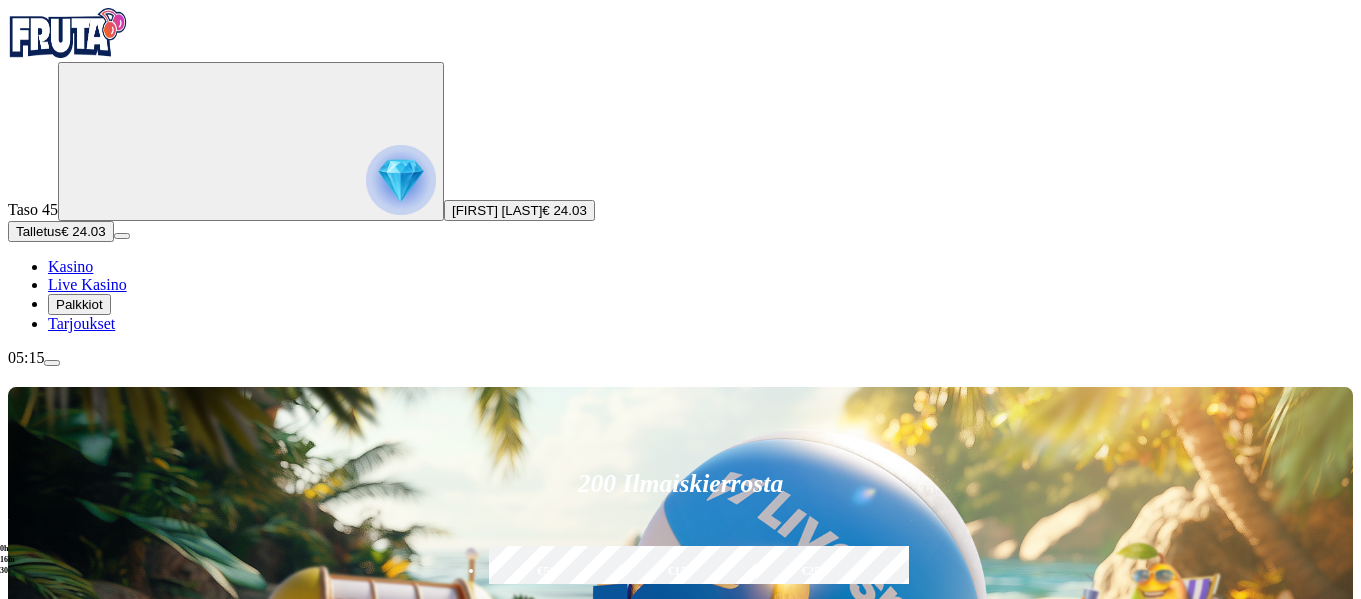 click at bounding box center (52, 363) 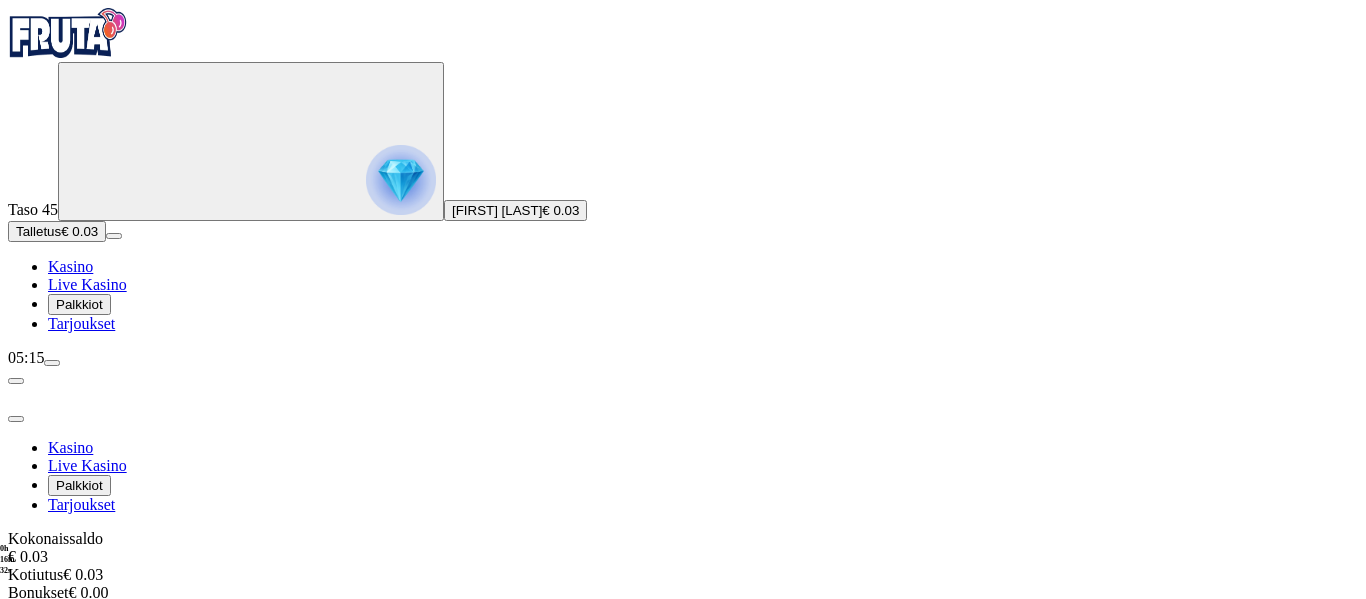 scroll, scrollTop: 113, scrollLeft: 0, axis: vertical 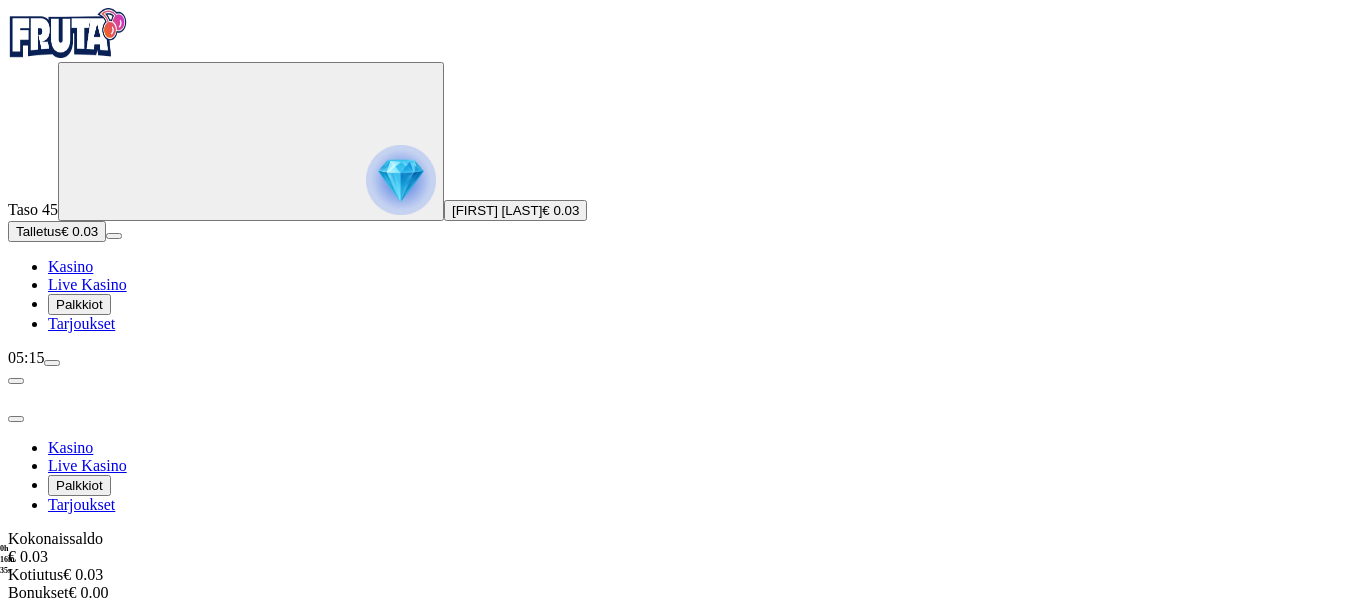 click at bounding box center (52, 363) 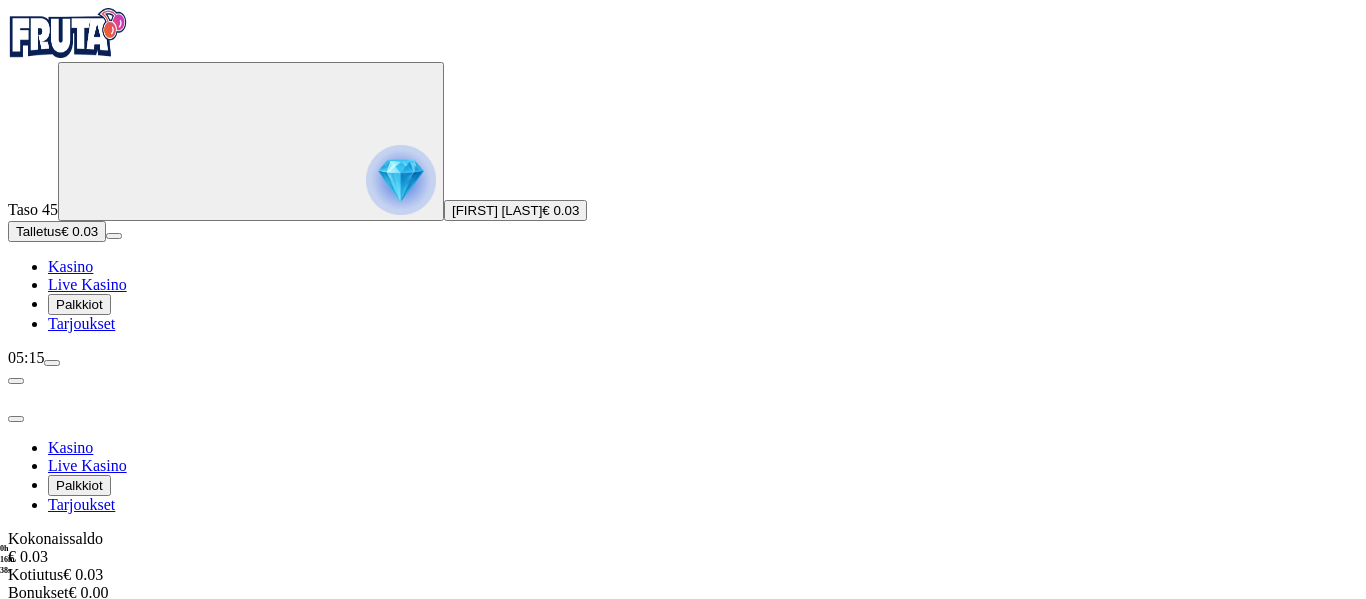 click at bounding box center [52, 363] 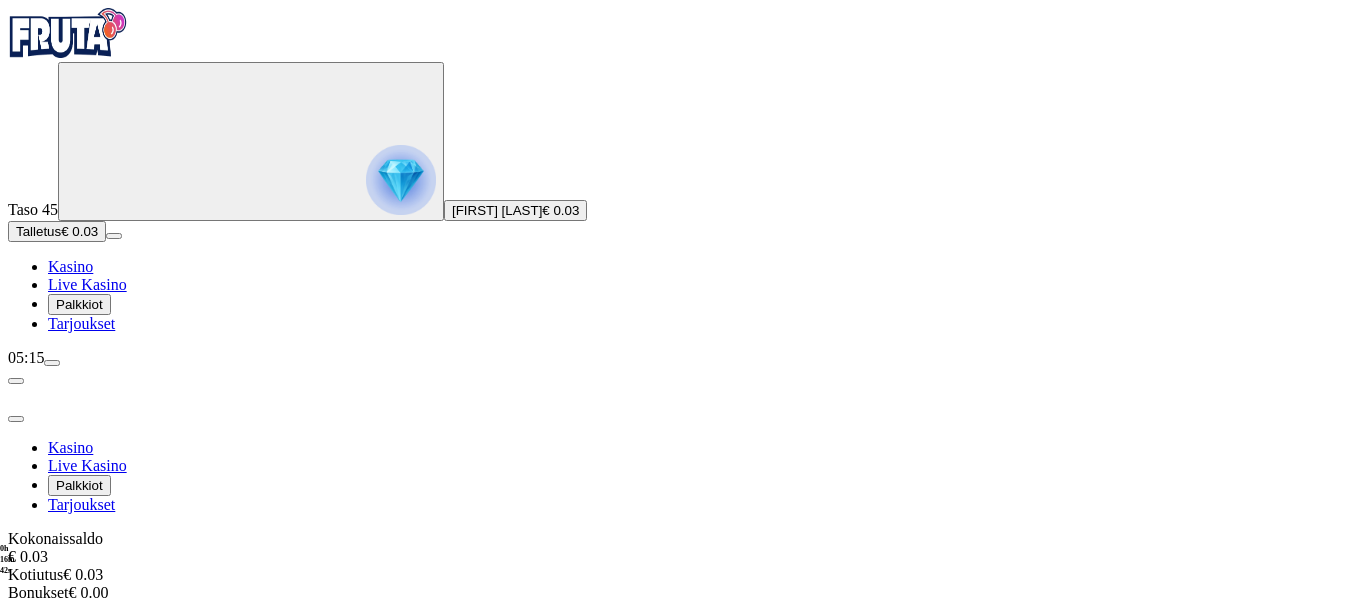scroll, scrollTop: 0, scrollLeft: 0, axis: both 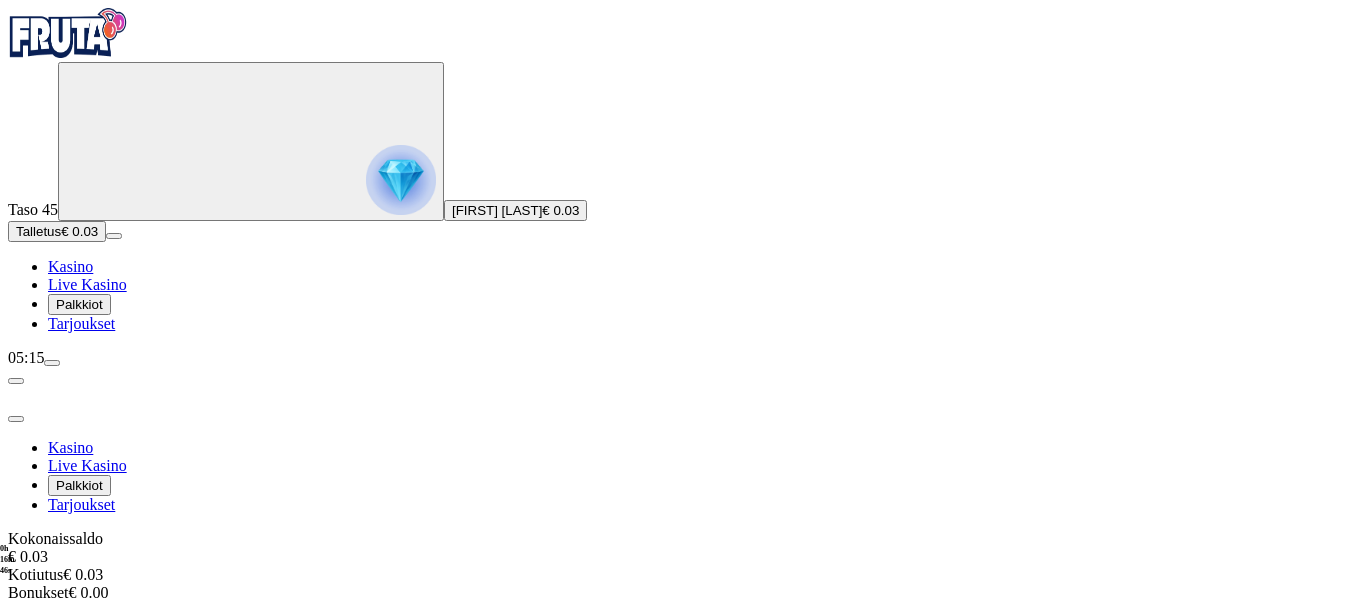 click at bounding box center (52, 363) 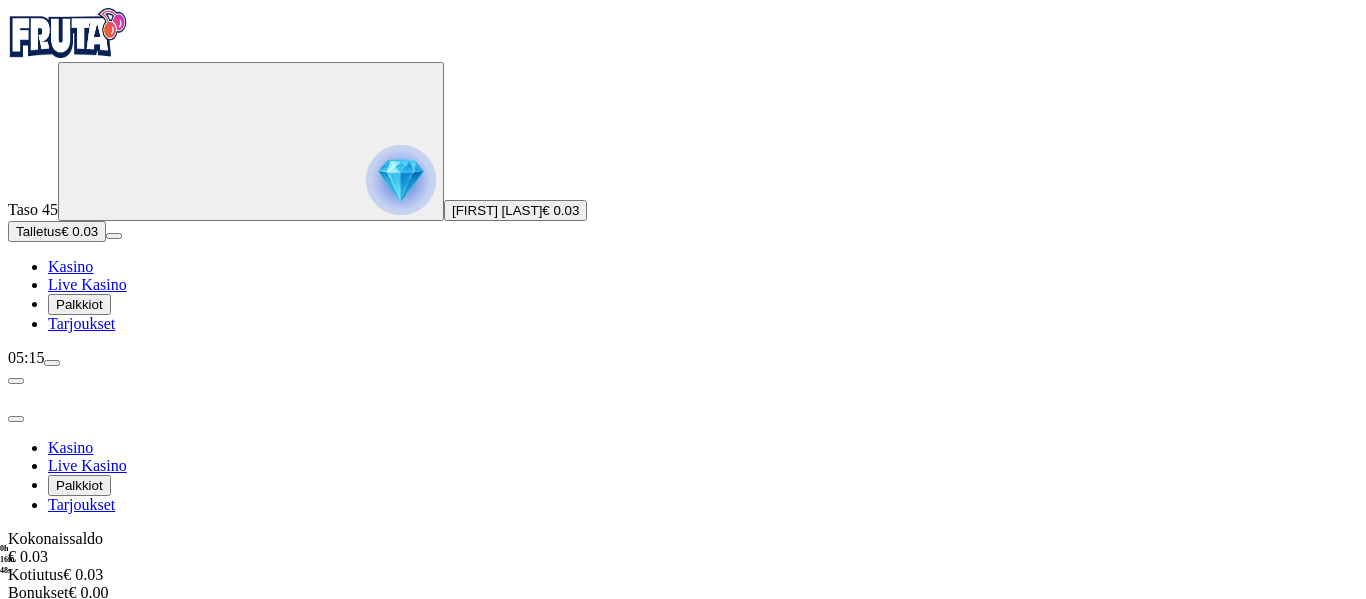 scroll, scrollTop: 113, scrollLeft: 0, axis: vertical 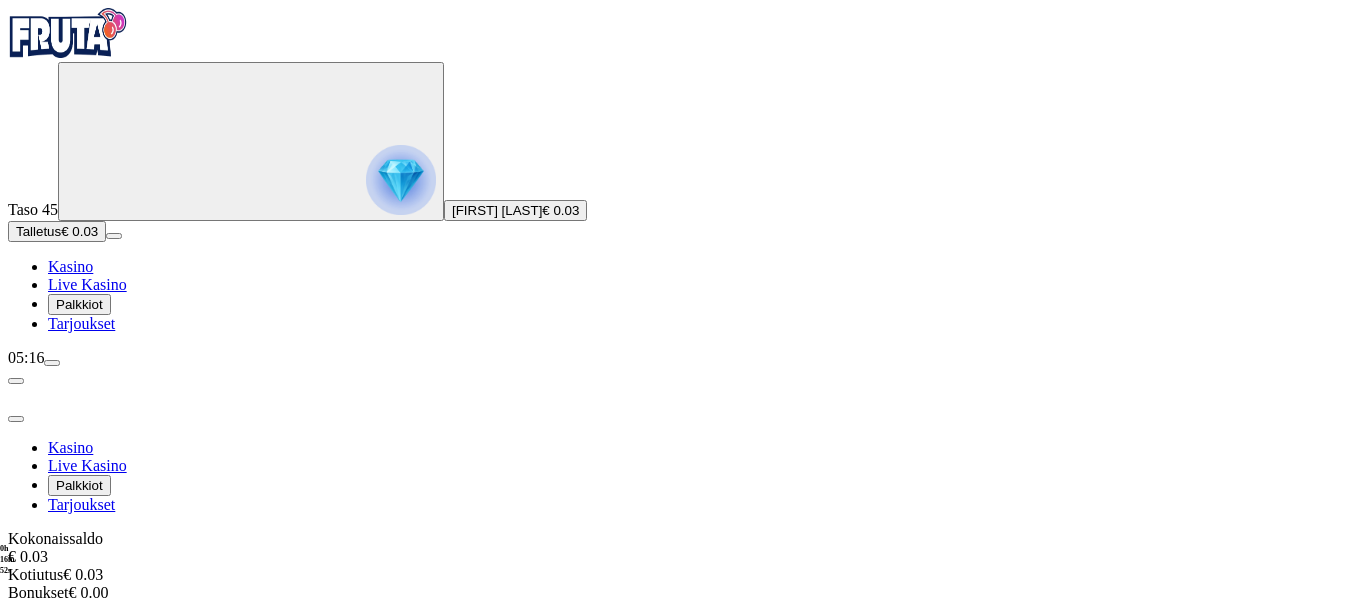 click on "Tilini" at bounding box center [69, 670] 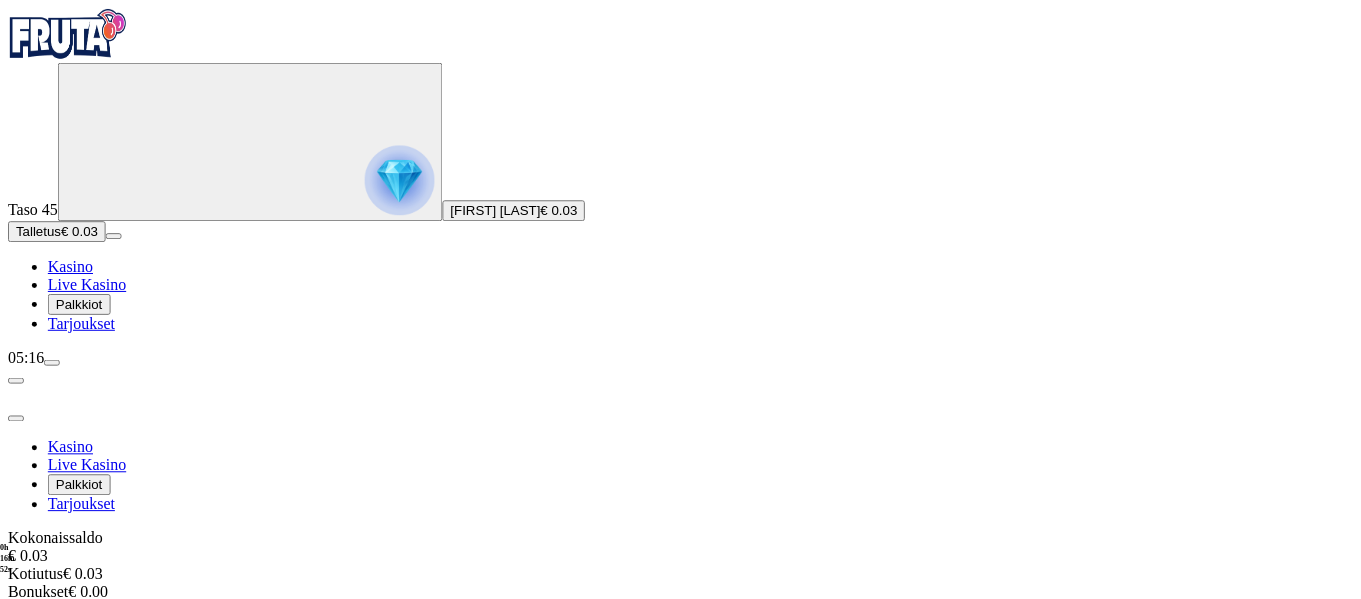scroll, scrollTop: 0, scrollLeft: 0, axis: both 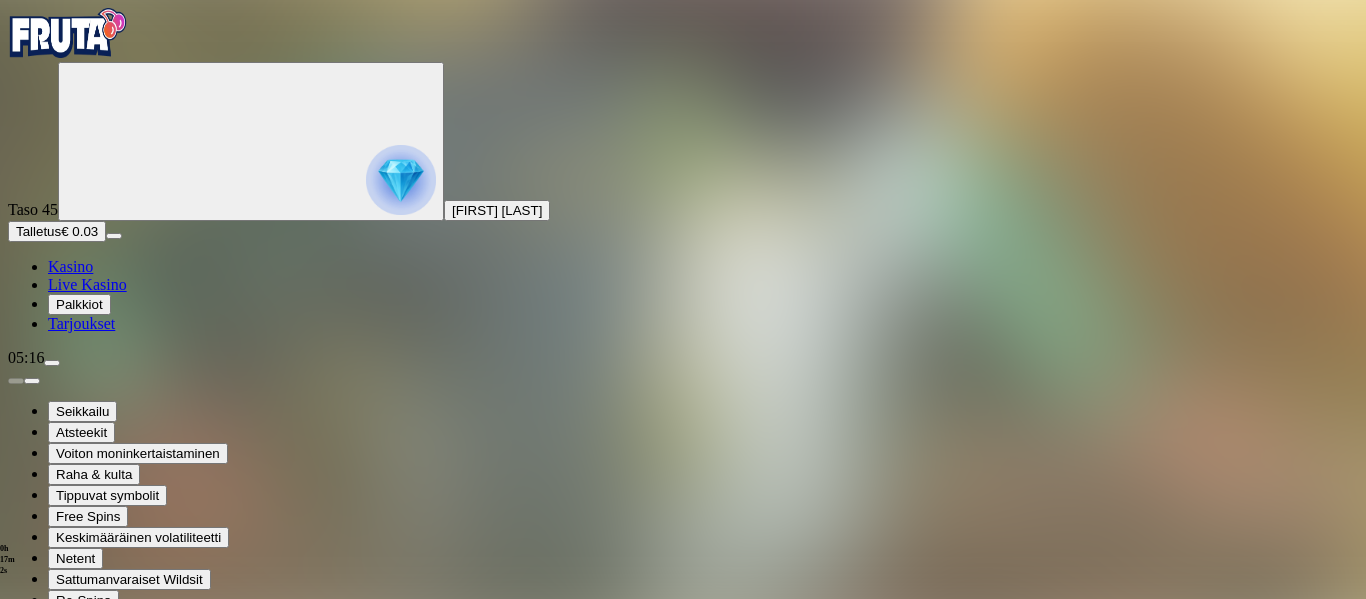 click at bounding box center [16, 820] 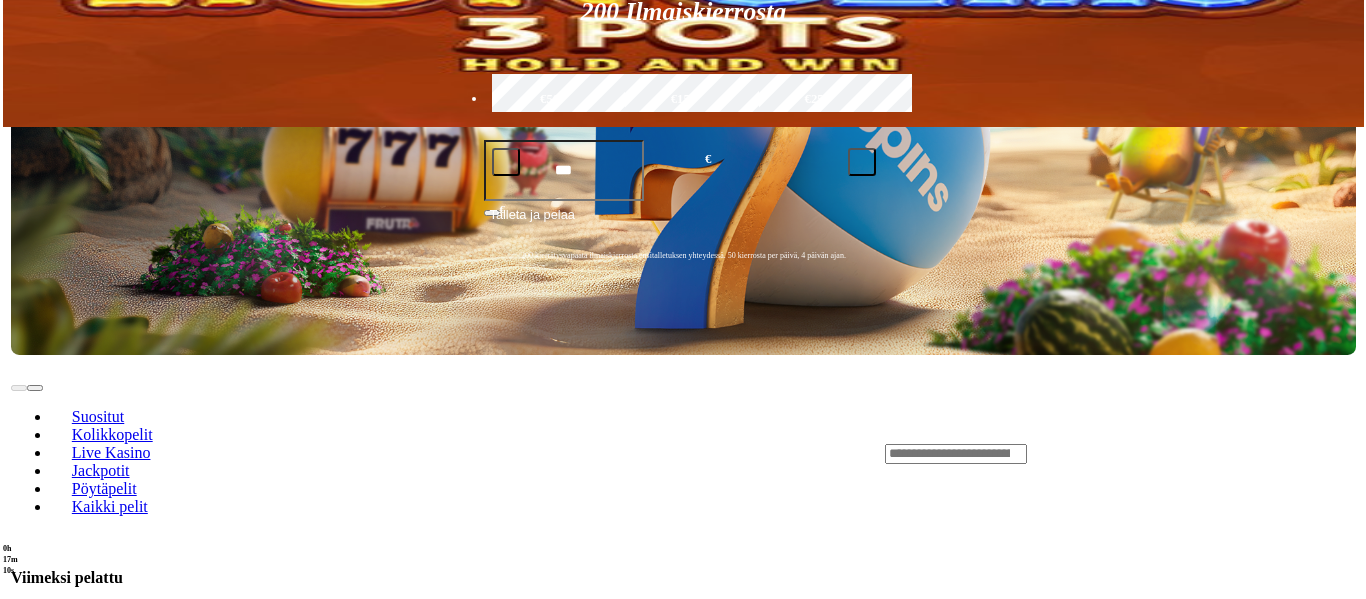 scroll, scrollTop: 0, scrollLeft: 0, axis: both 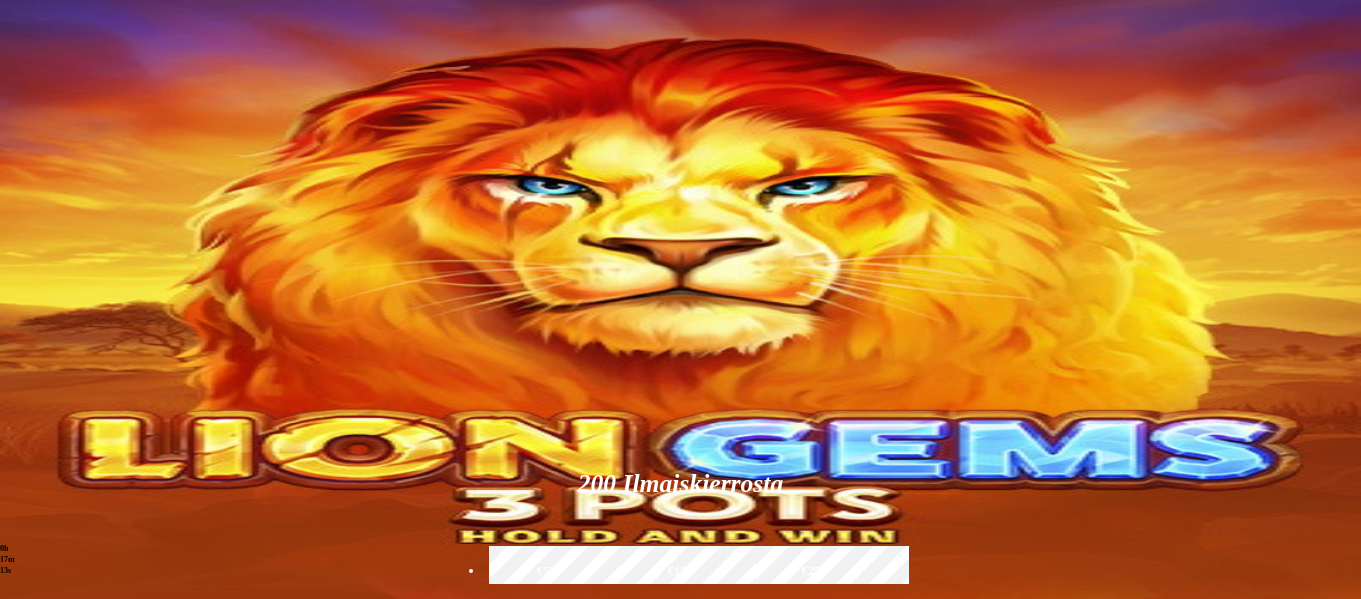 click at bounding box center (401, 180) 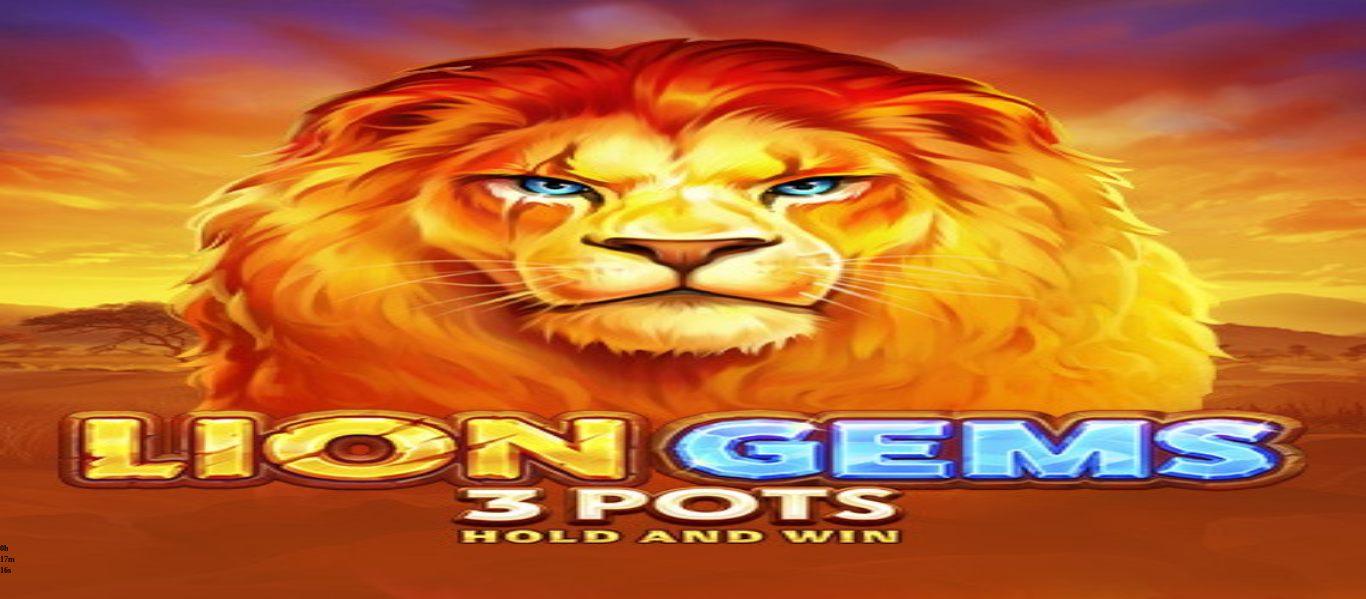 click on "Kasino" at bounding box center [70, 198] 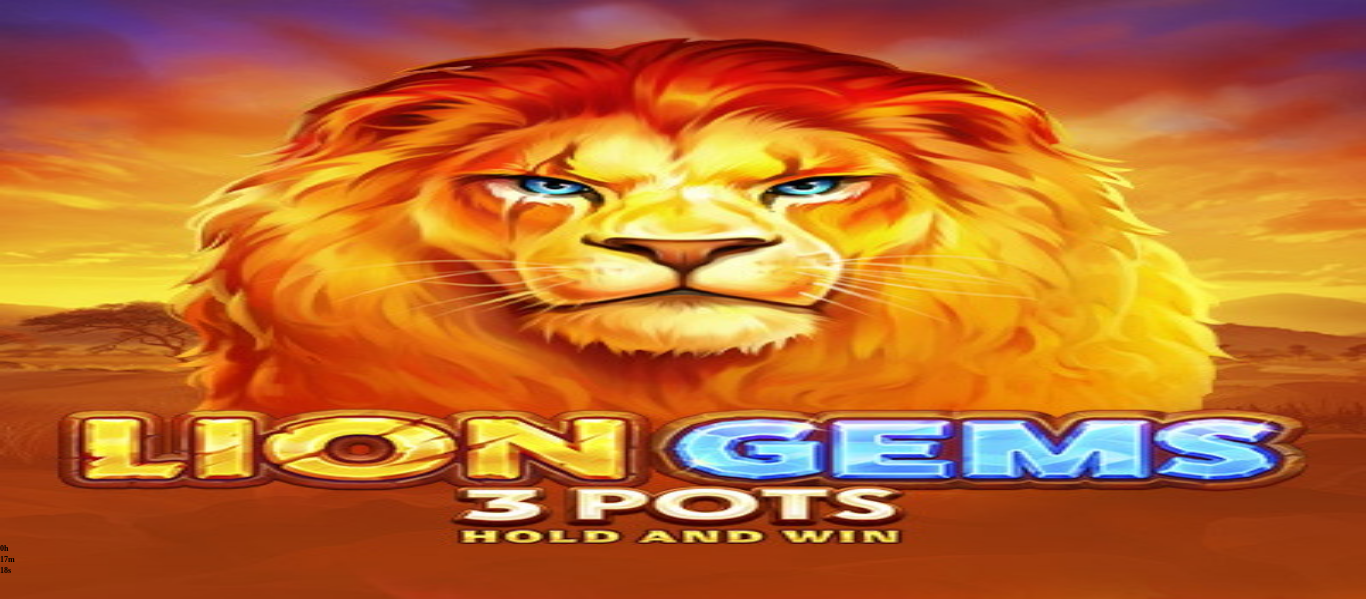 click on "Kasino" at bounding box center [70, 198] 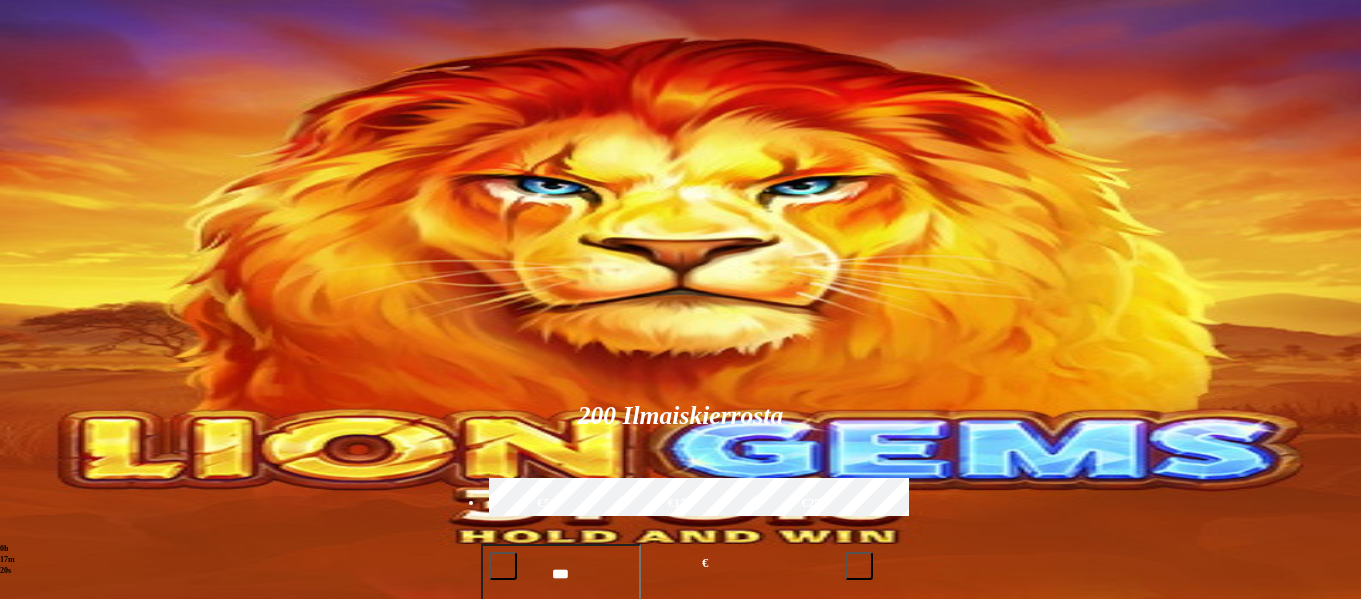 click on "Kasino" at bounding box center [70, 198] 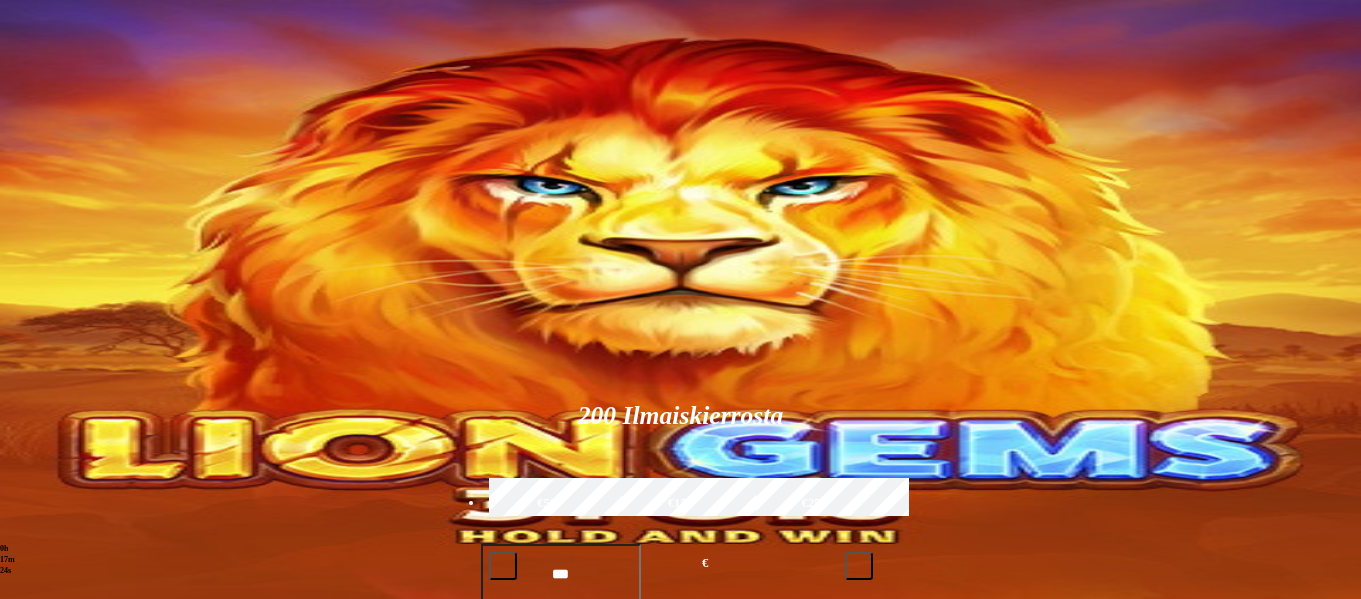 click on "Palkkiot" at bounding box center [79, 236] 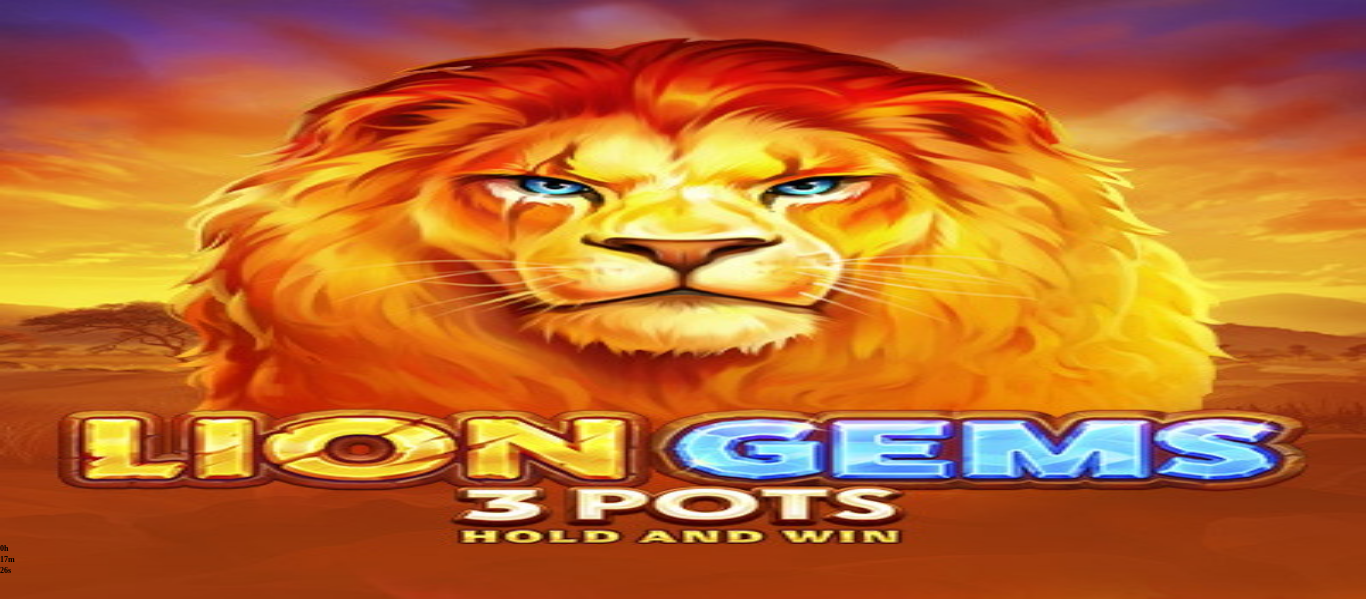 click on "0h 17m 26s" at bounding box center [8, 560] 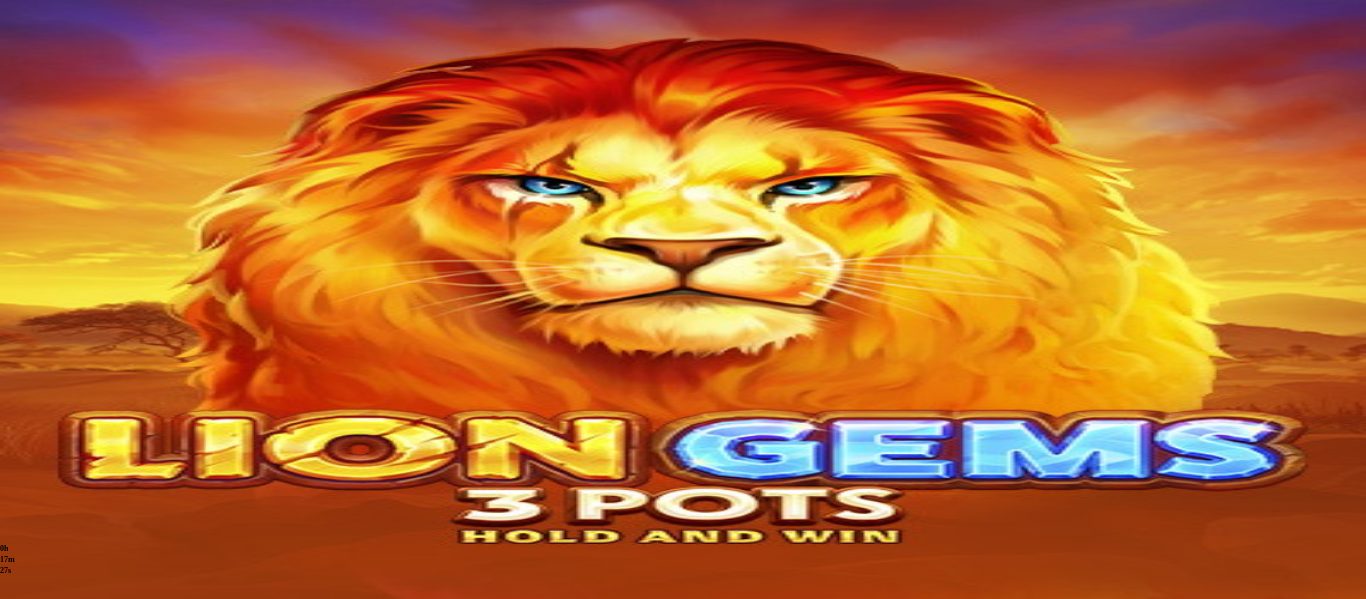click at bounding box center (52, 295) 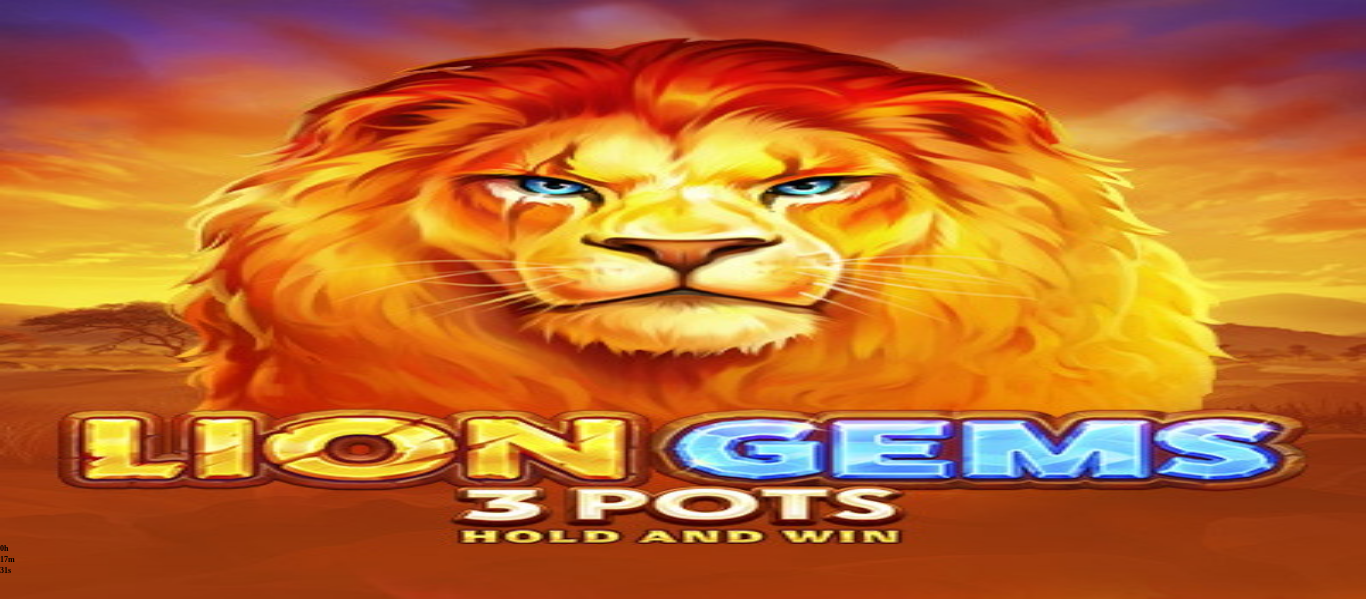scroll, scrollTop: 113, scrollLeft: 0, axis: vertical 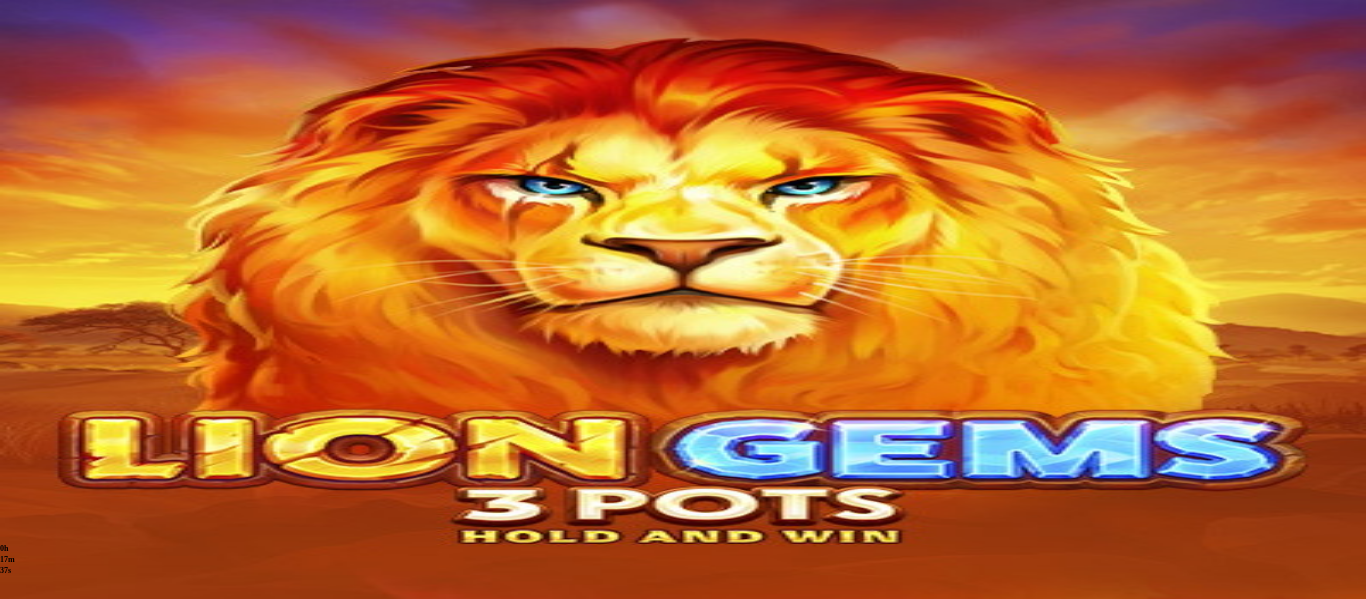 click at bounding box center [16, 351] 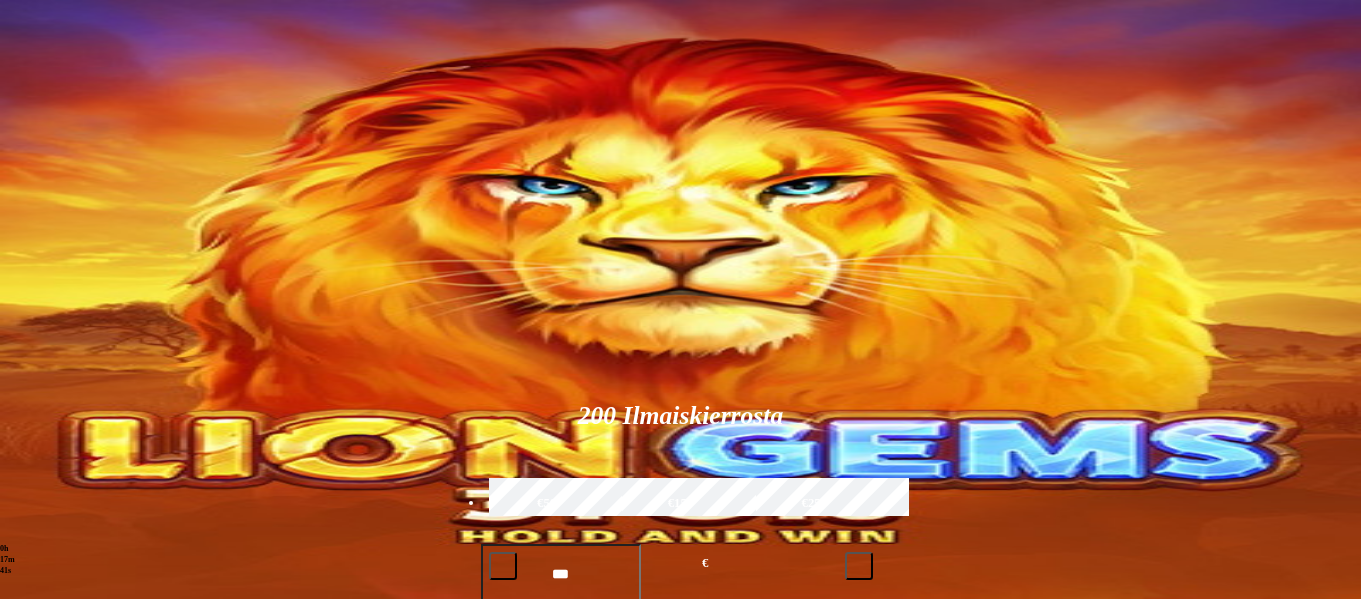 click on "[FIRST] [LAST]" at bounding box center [209, 142] 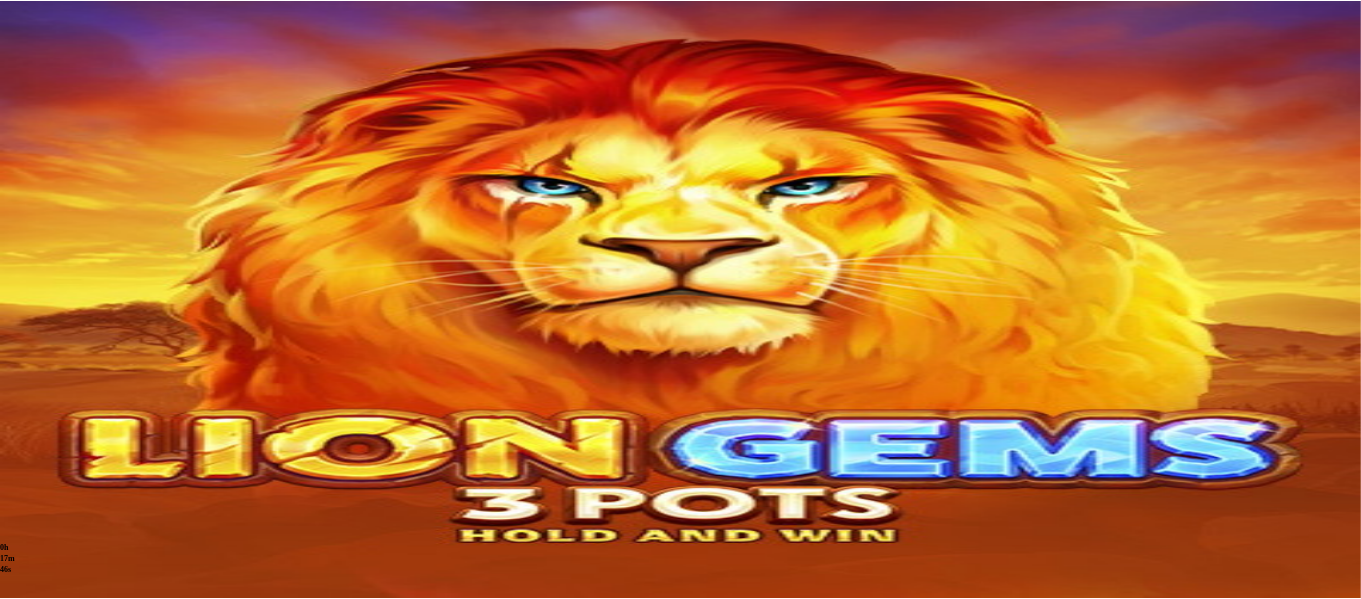 scroll, scrollTop: 0, scrollLeft: 0, axis: both 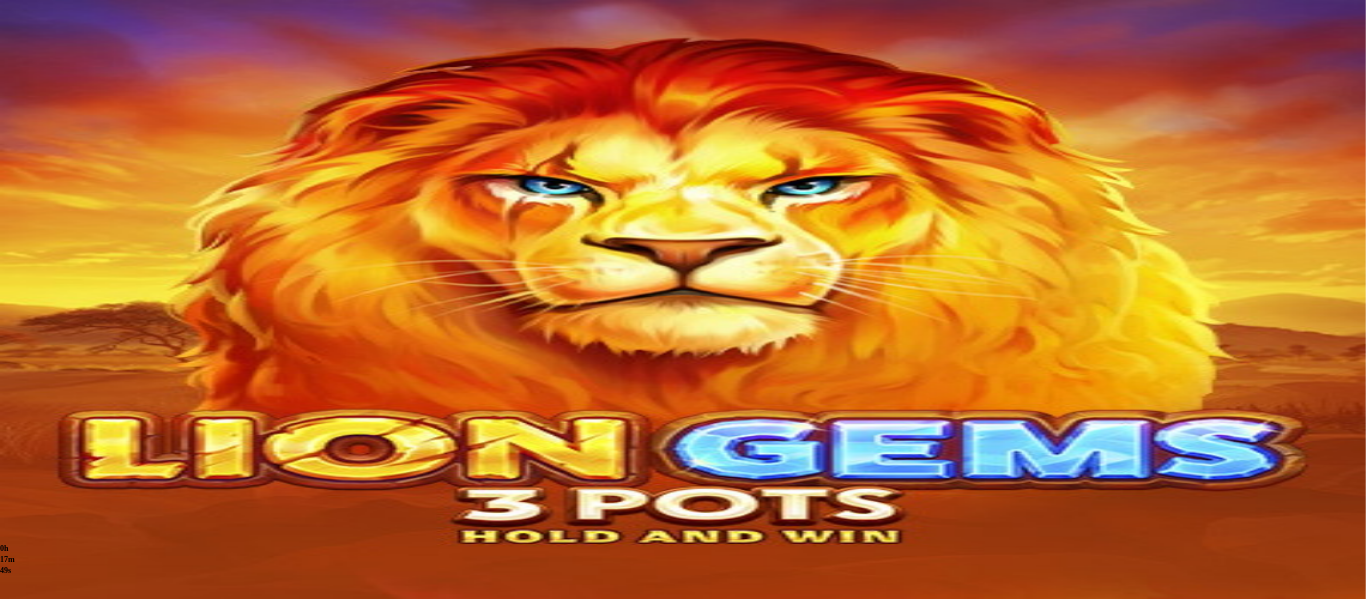 click at bounding box center (16, 398) 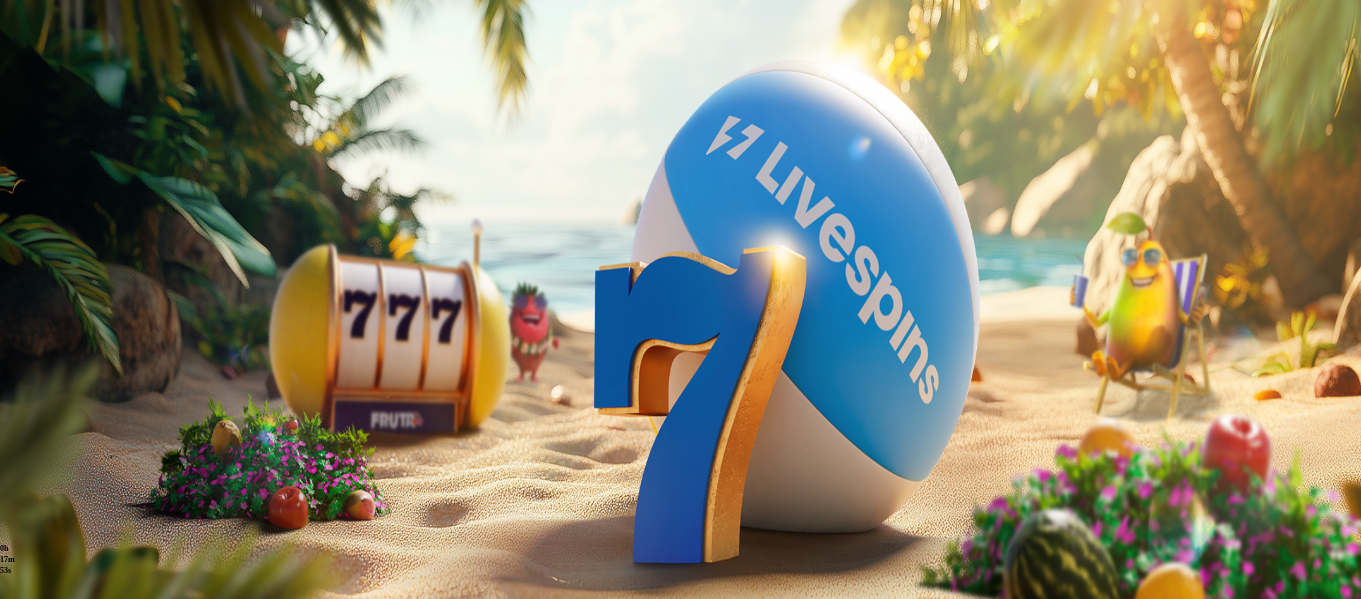 scroll, scrollTop: 0, scrollLeft: 0, axis: both 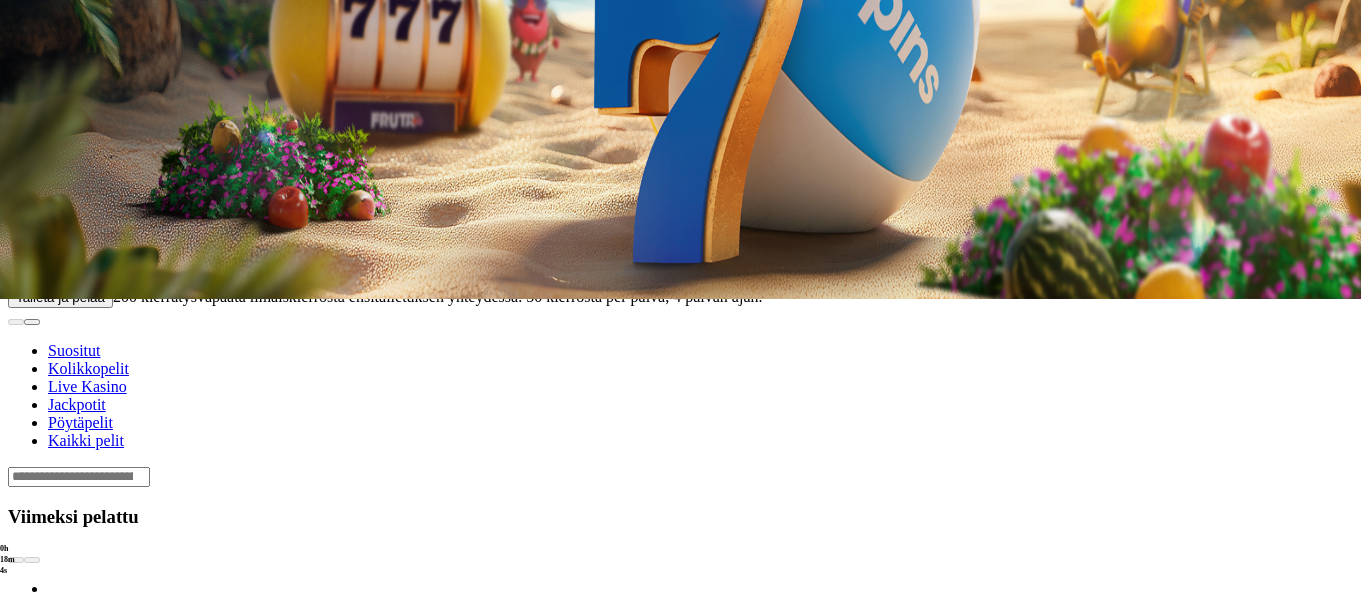 click at bounding box center [52, -5] 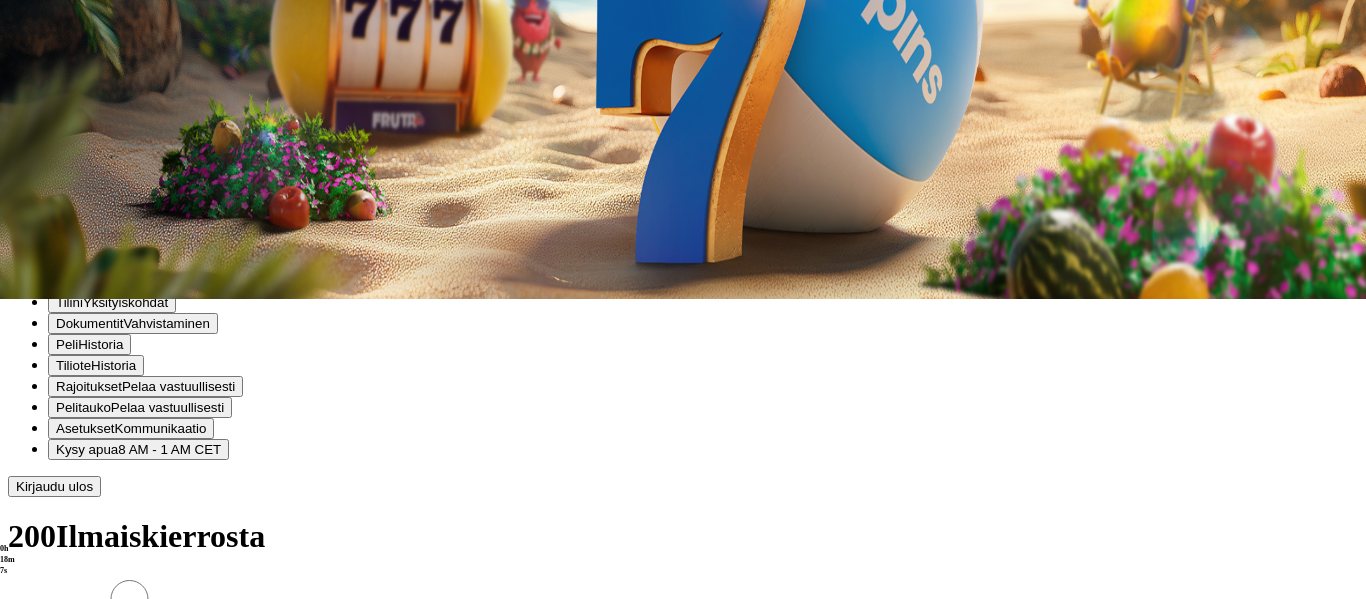 scroll, scrollTop: 113, scrollLeft: 0, axis: vertical 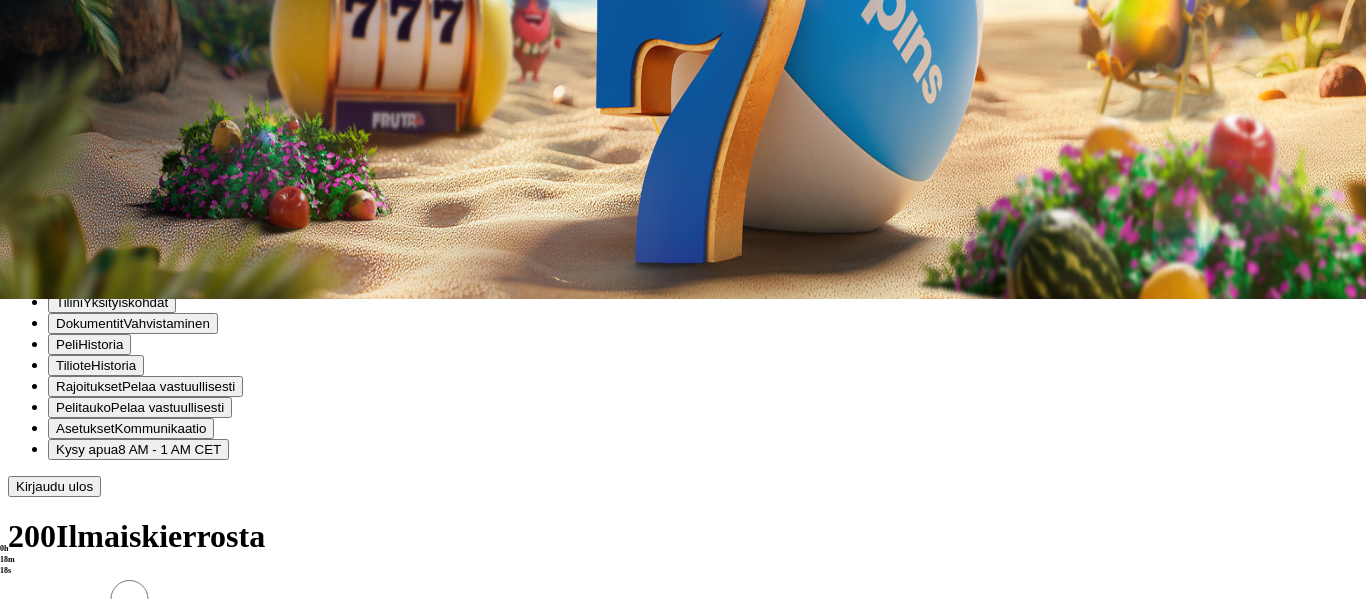 click on "Pelitauko" at bounding box center (83, 407) 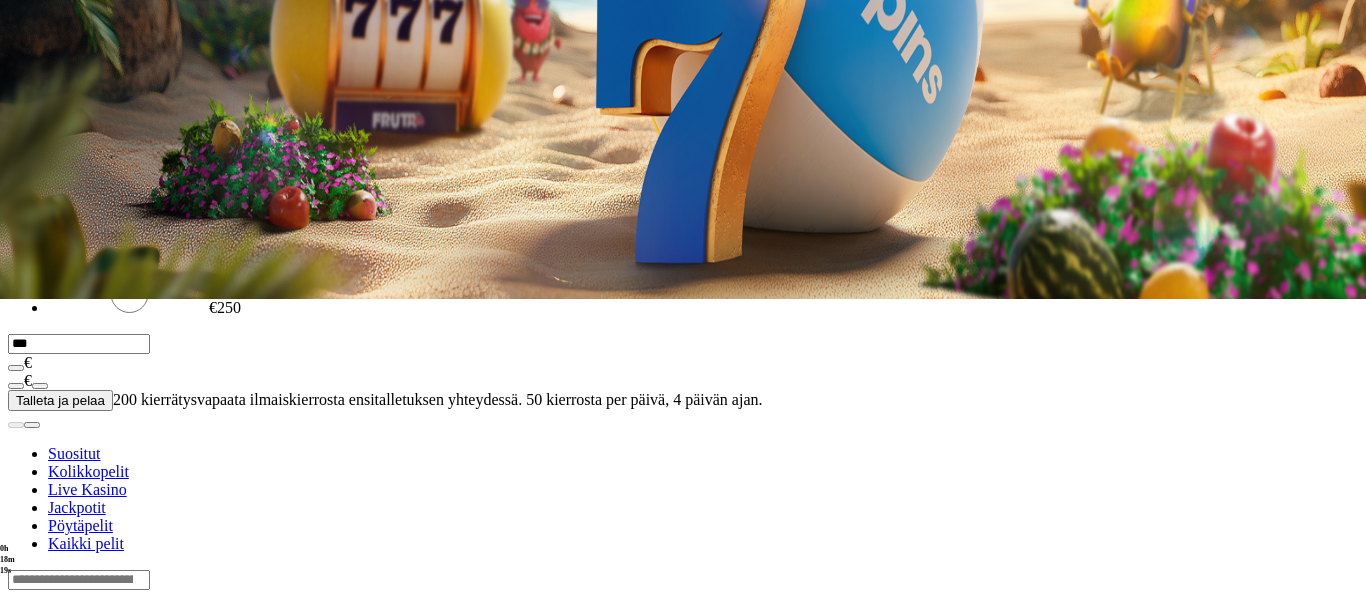 scroll, scrollTop: 0, scrollLeft: 0, axis: both 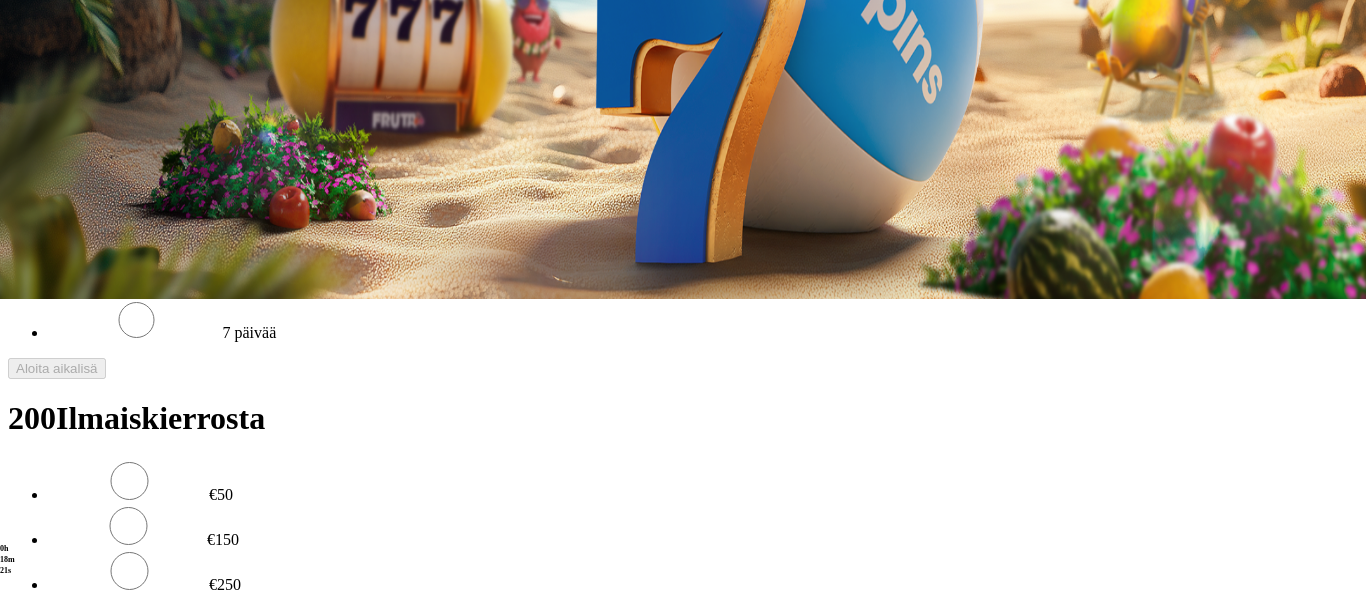 click on "7 päivää" at bounding box center (250, 332) 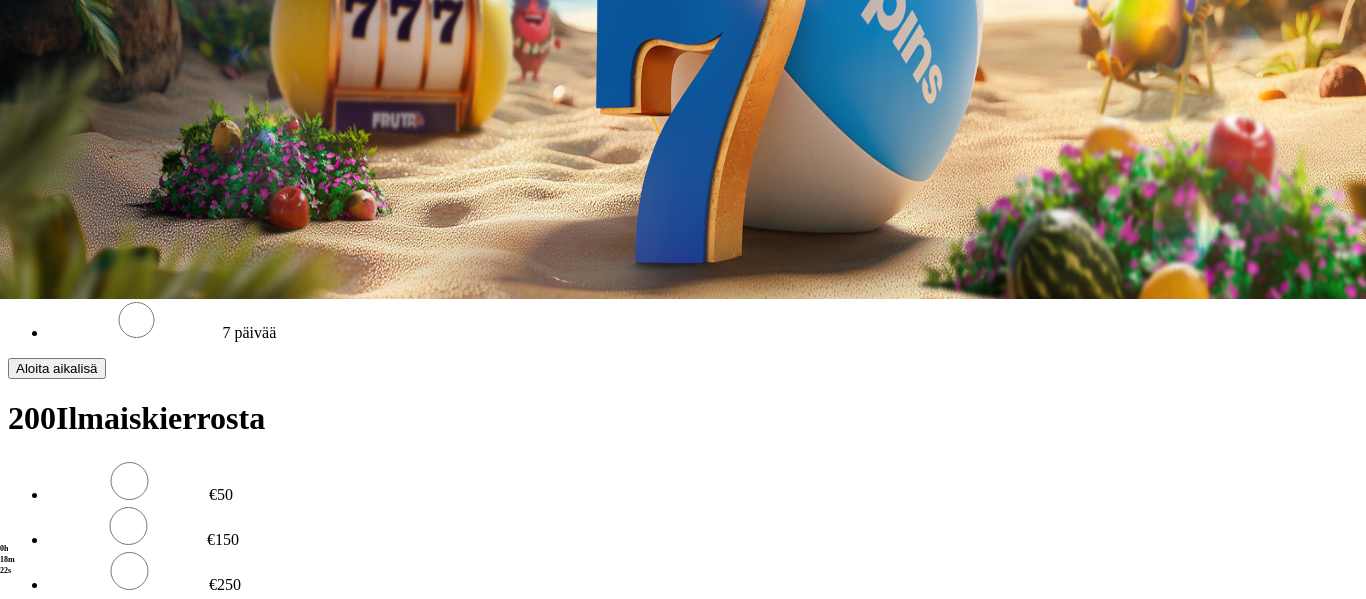 click on "Aloita aikalisä" at bounding box center [57, 368] 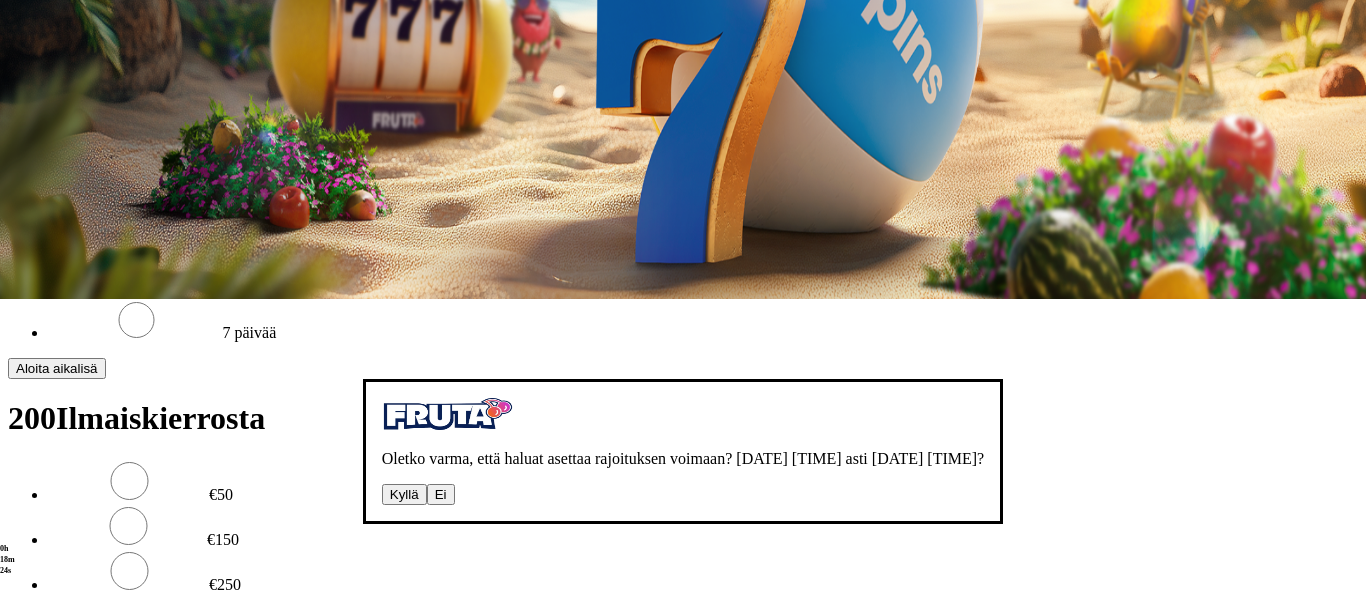 click on "Kyllä" at bounding box center (404, 494) 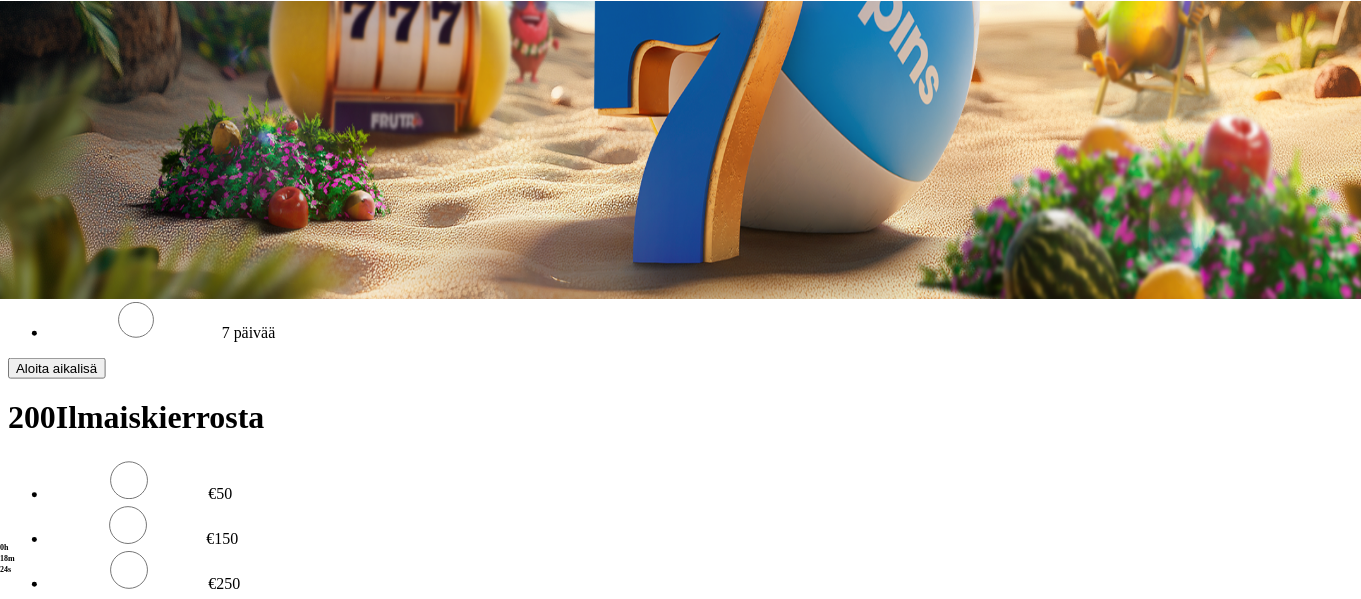 scroll, scrollTop: 0, scrollLeft: 0, axis: both 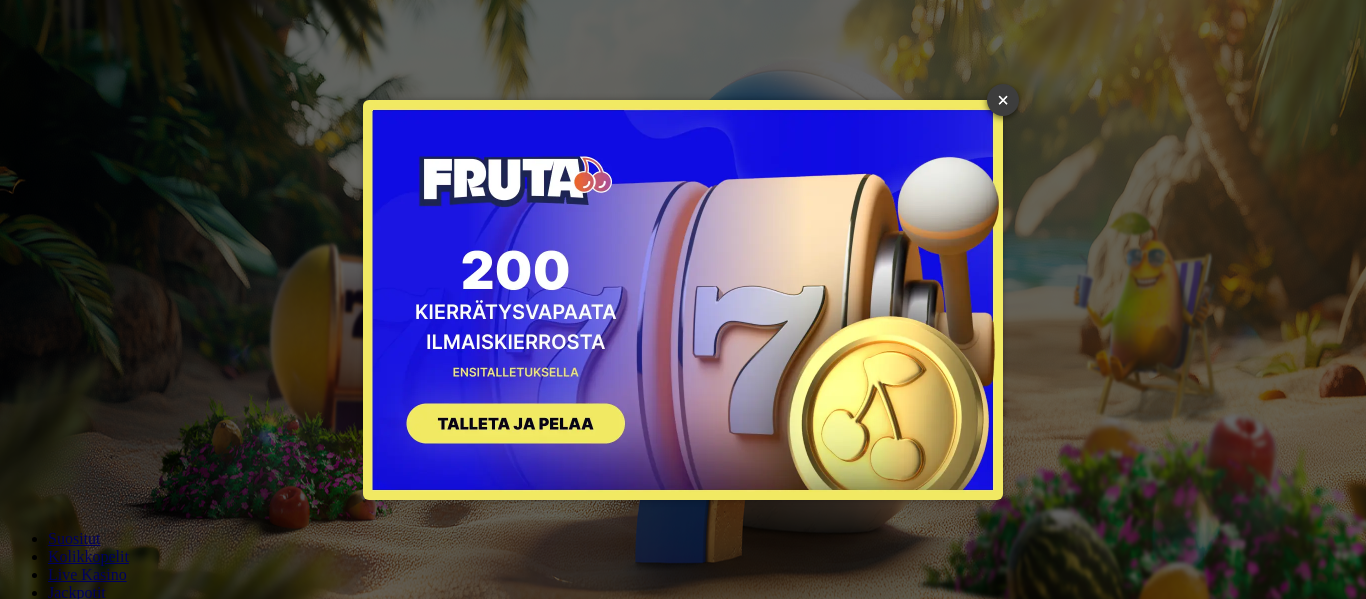 click on "×" at bounding box center (1003, 100) 